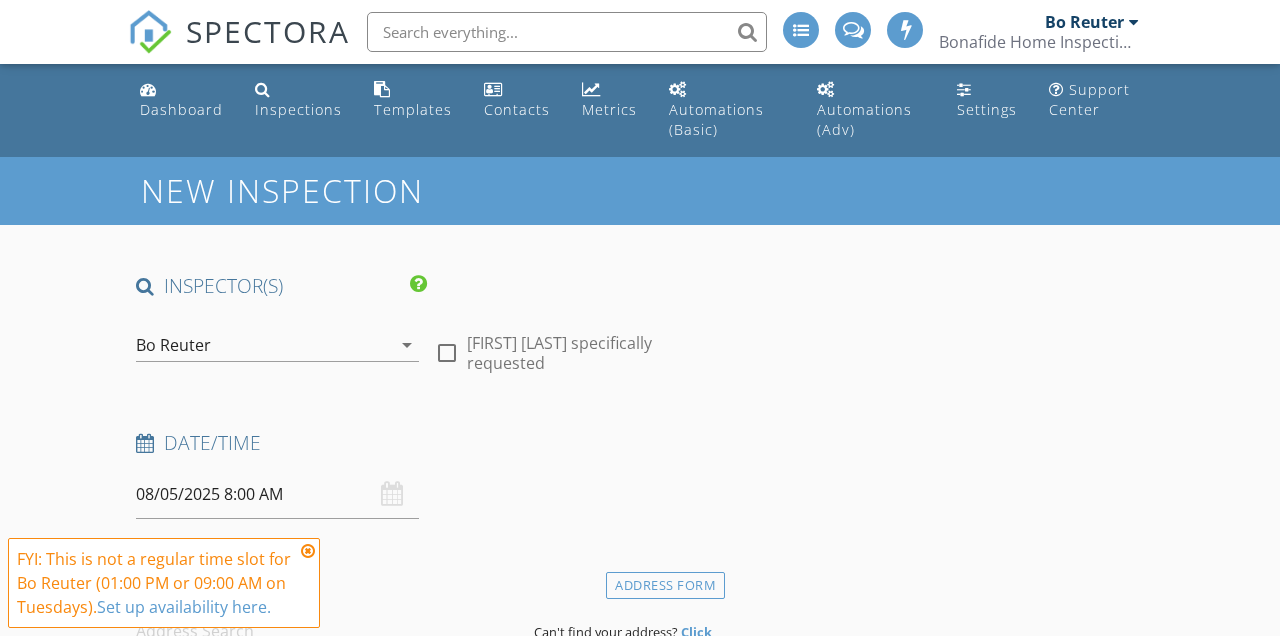 select on "7" 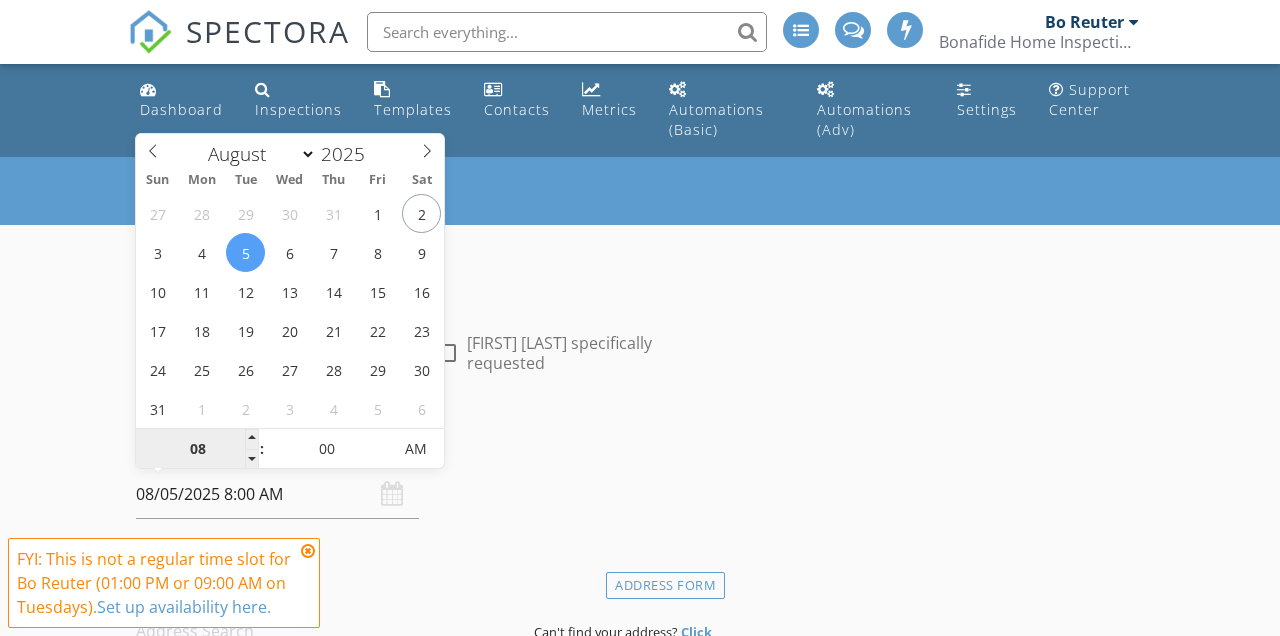 scroll, scrollTop: 0, scrollLeft: 0, axis: both 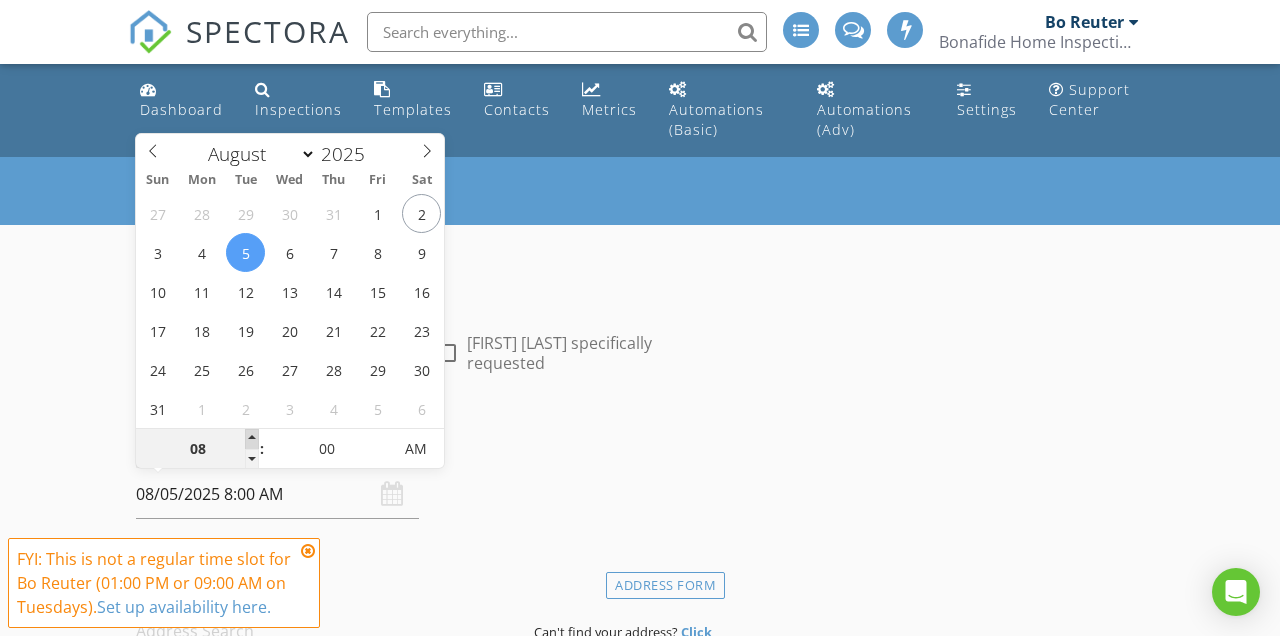 type on "08/05/2025 9:00 AM" 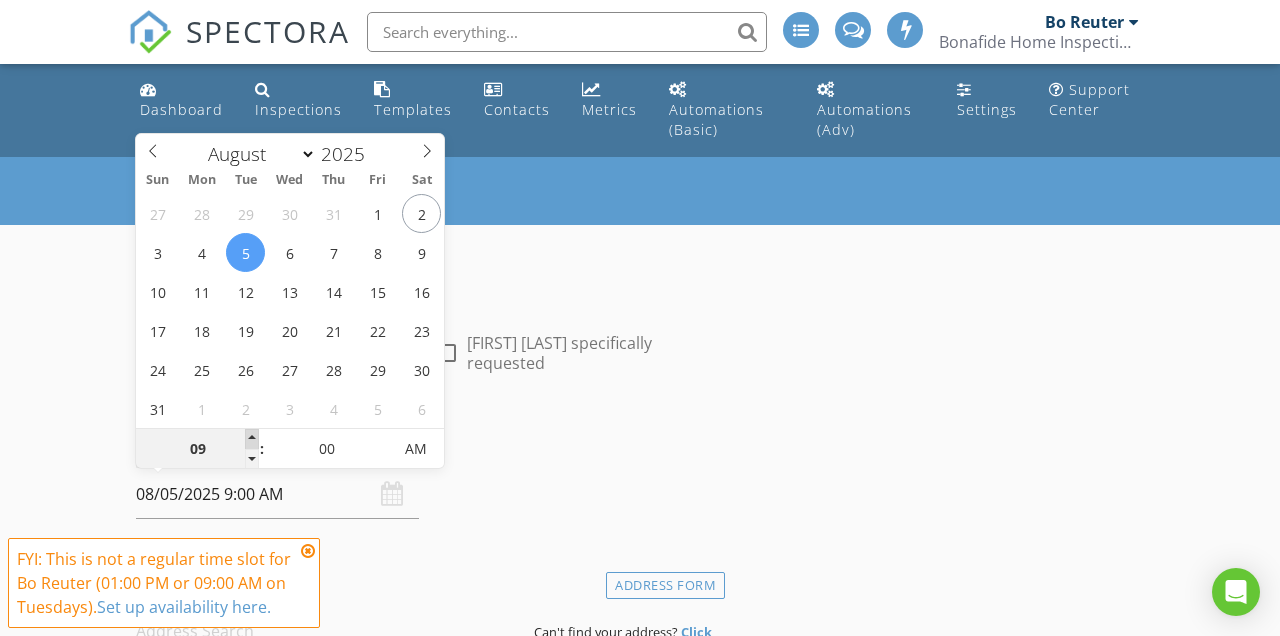 click at bounding box center (252, 439) 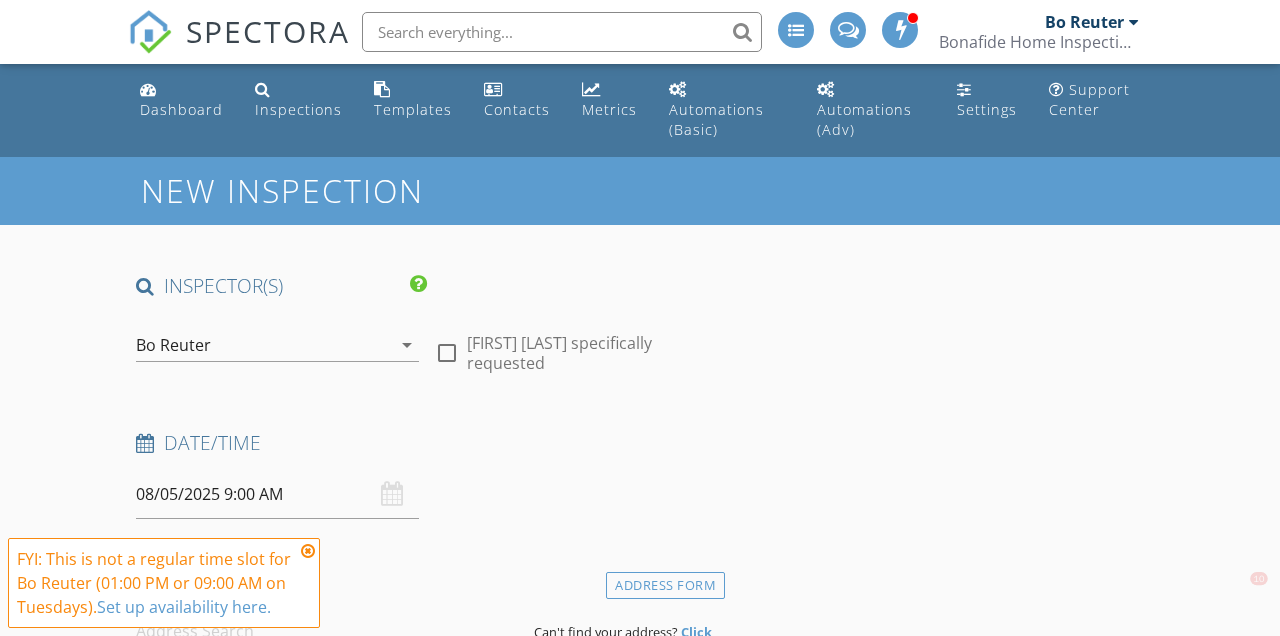 click on "New Inspection
INSPECTOR(S)
check_box   Bo Reuter   PRIMARY   check_box_outline_blank   Dan Lewis     Bo Reuter arrow_drop_down   check_box_outline_blank Bo Reuter specifically requested
Date/Time
08/05/2025 9:00 AM
Location
Address Form       Can't find your address?   Click here.
client
check_box Enable Client CC email for this inspection   Client Search     check_box_outline_blank Client is a Company/Organization     First Name   Last Name   Email   CC Email   Phone         Tags         Notes   Private Notes
ADD ADDITIONAL client
SERVICES
check_box_outline_blank   Residential Inspection   Home Inspection less than 1000 sq. ft. check_box_outline_blank   Condo   Condominium Home Inspection check_box_outline_blank   Re-Inspection    Re-Inspection of Property       Radon" at bounding box center (640, 1810) 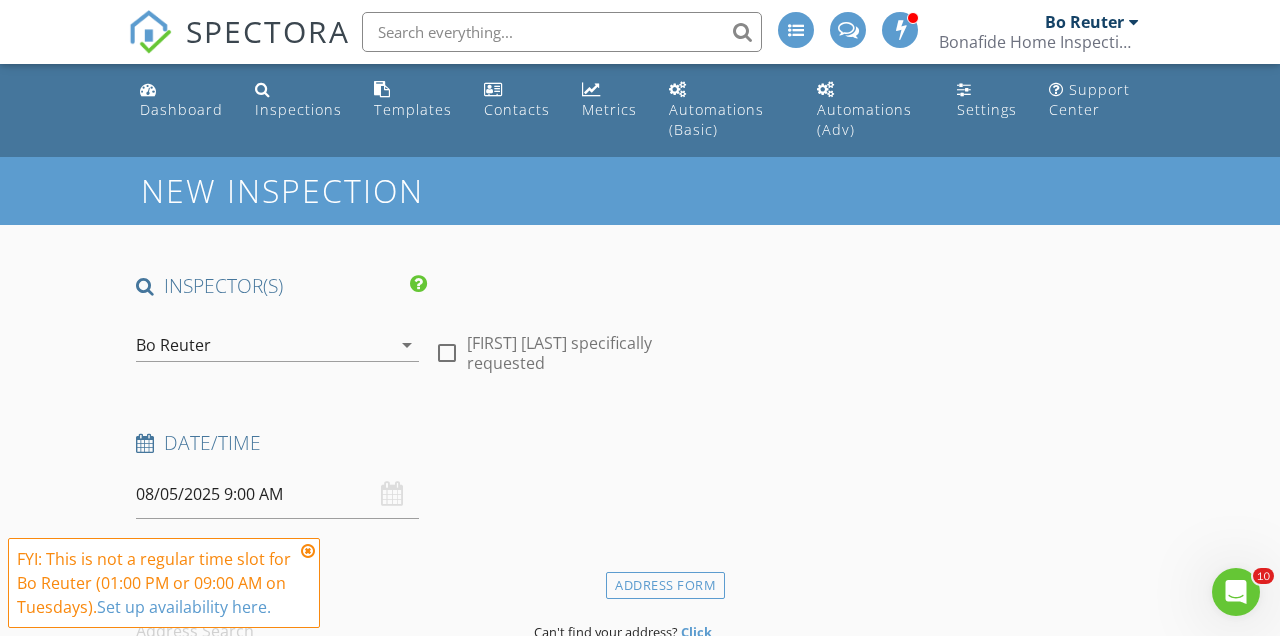 scroll, scrollTop: 0, scrollLeft: 0, axis: both 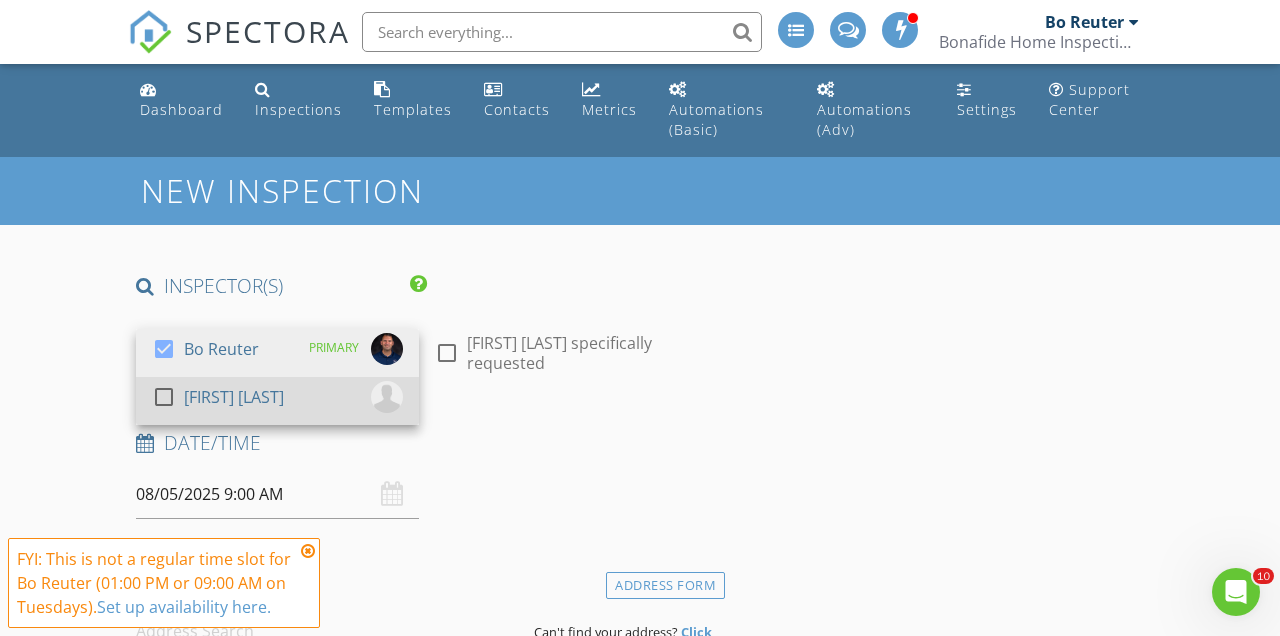 click at bounding box center (164, 397) 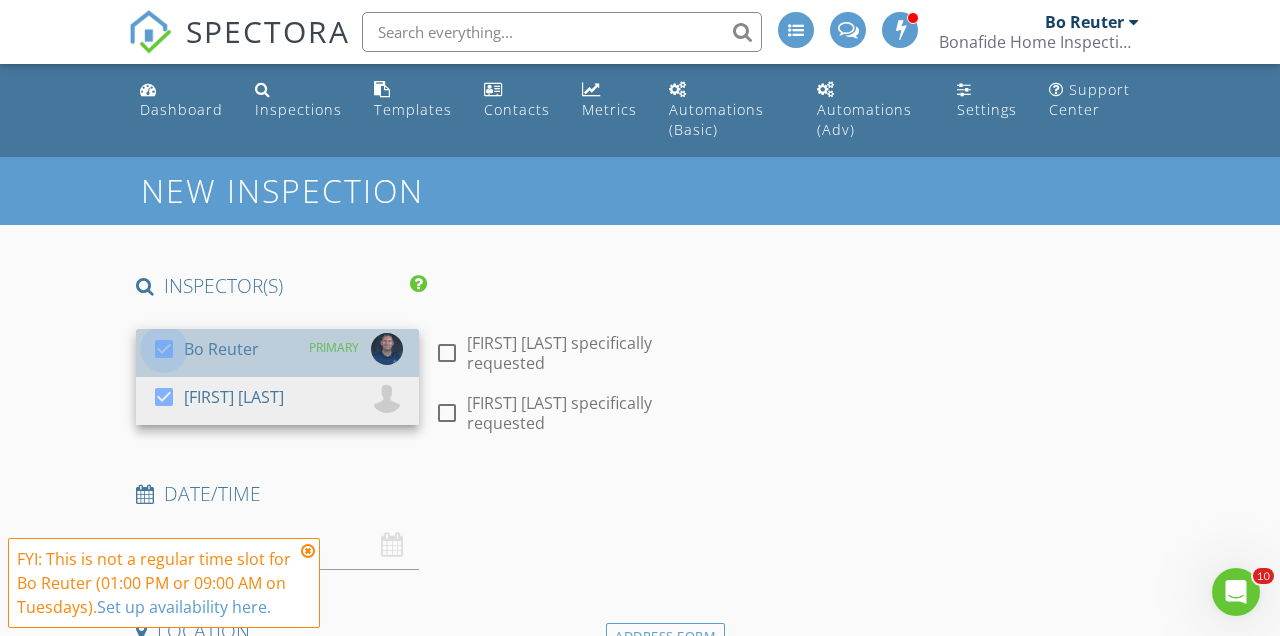 click at bounding box center [164, 349] 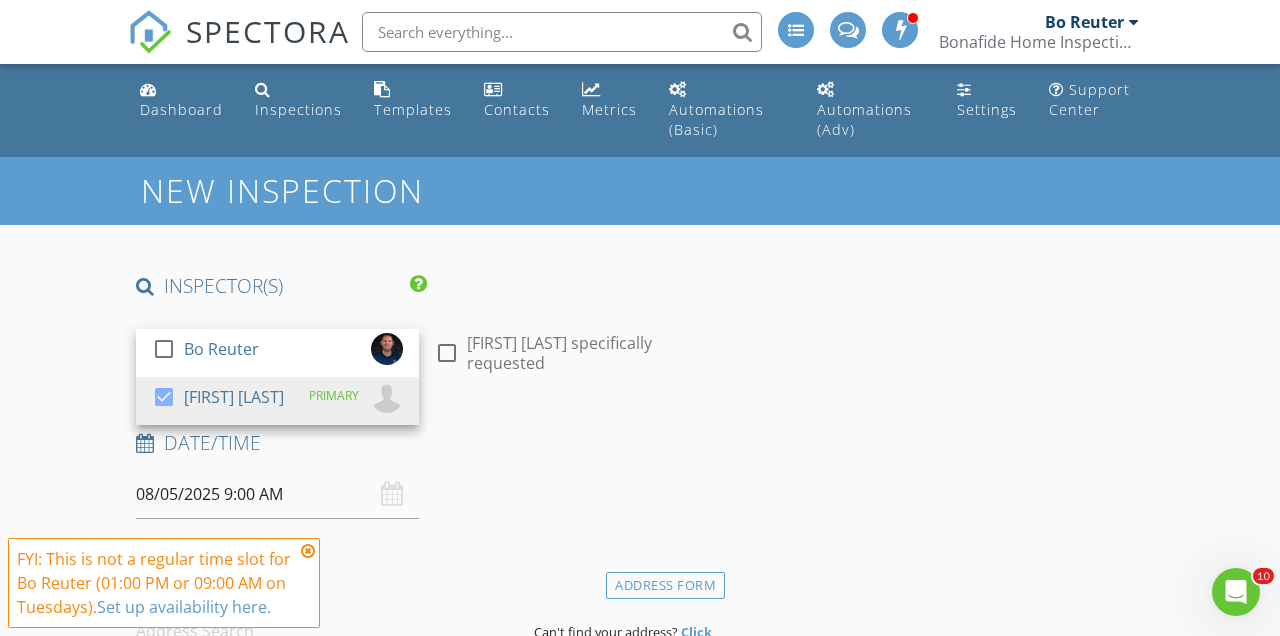 click on "New Inspection
INSPECTOR(S)
check_box_outline_blank   Bo Reuter     check_box   Dan Lewis   PRIMARY   Dan Lewis arrow_drop_down   check_box_outline_blank Dan Lewis specifically requested
Date/Time
08/05/2025 9:00 AM
Location
Address Form       Can't find your address?   Click here.
client
check_box Enable Client CC email for this inspection   Client Search     check_box_outline_blank Client is a Company/Organization     First Name   Last Name   Email   CC Email   Phone         Tags         Notes   Private Notes
ADD ADDITIONAL client
SERVICES
check_box_outline_blank   Residential Inspection   Home Inspection less than 1000 sq. ft. check_box_outline_blank   Condo   Condominium Home Inspection check_box_outline_blank   Re-Inspection    Re-Inspection of Property       Radon" at bounding box center (640, 1810) 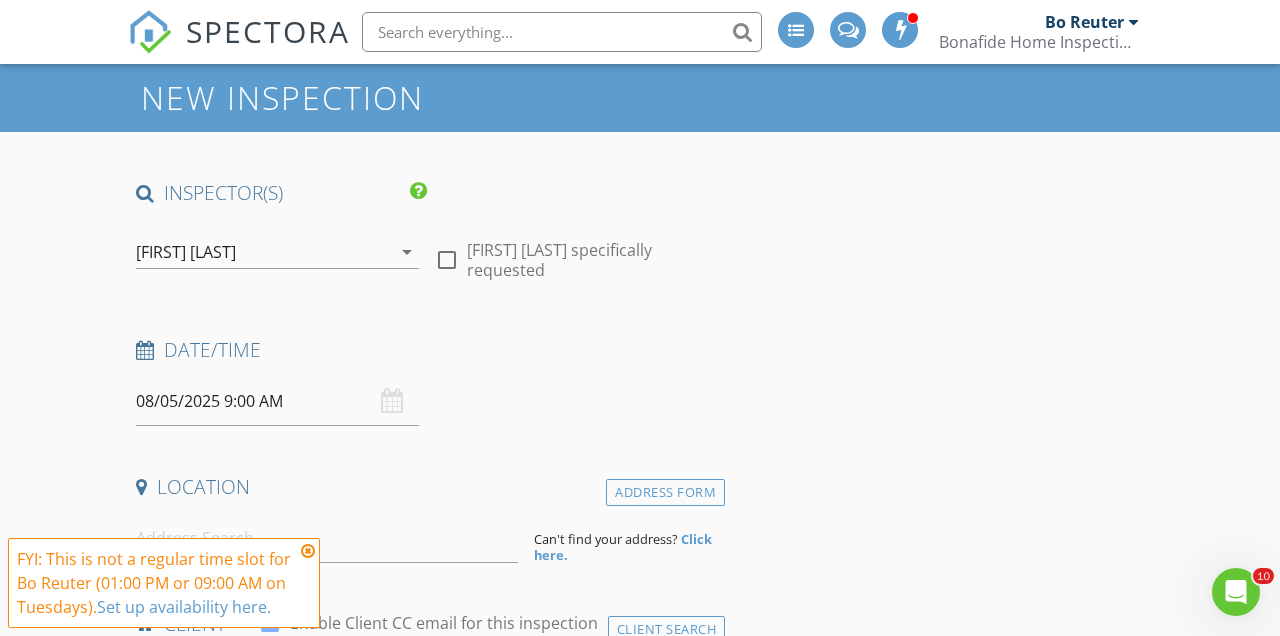 scroll, scrollTop: 92, scrollLeft: 0, axis: vertical 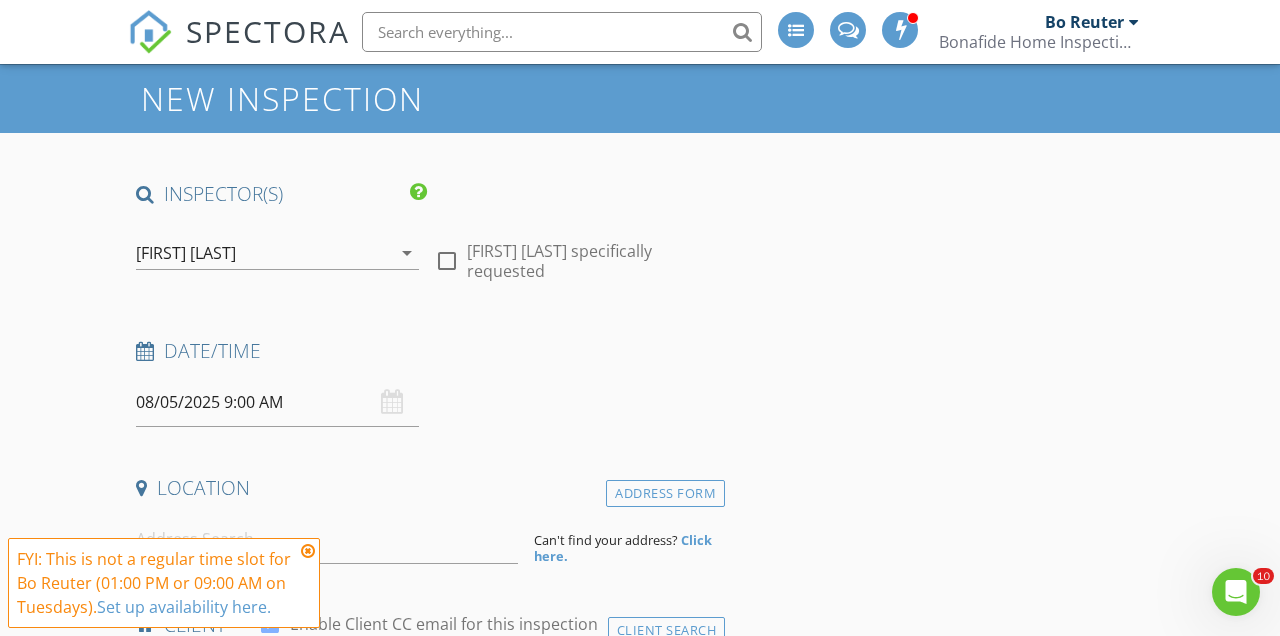 click at bounding box center (308, 551) 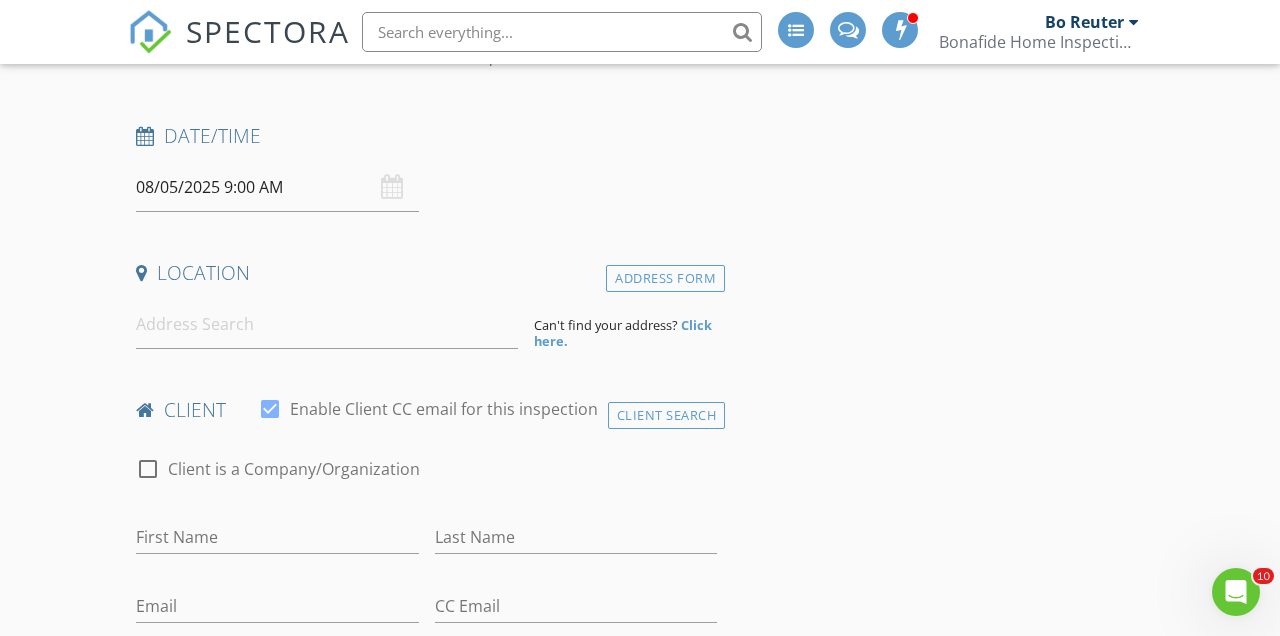 scroll, scrollTop: 317, scrollLeft: 0, axis: vertical 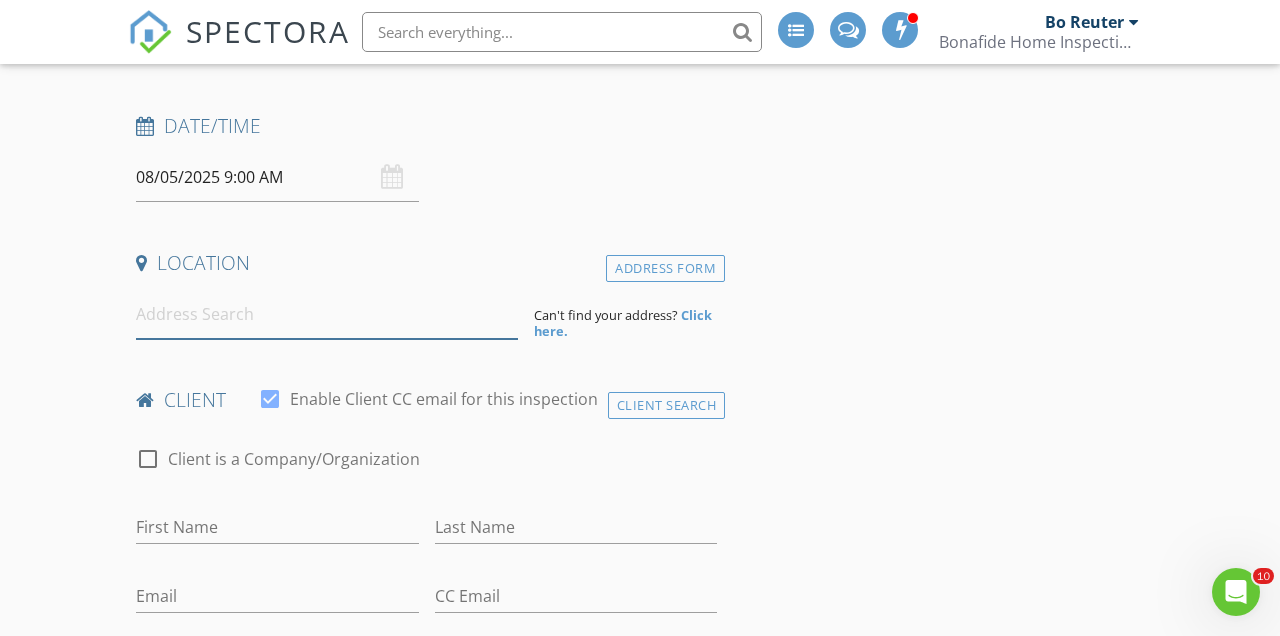 click at bounding box center (327, 314) 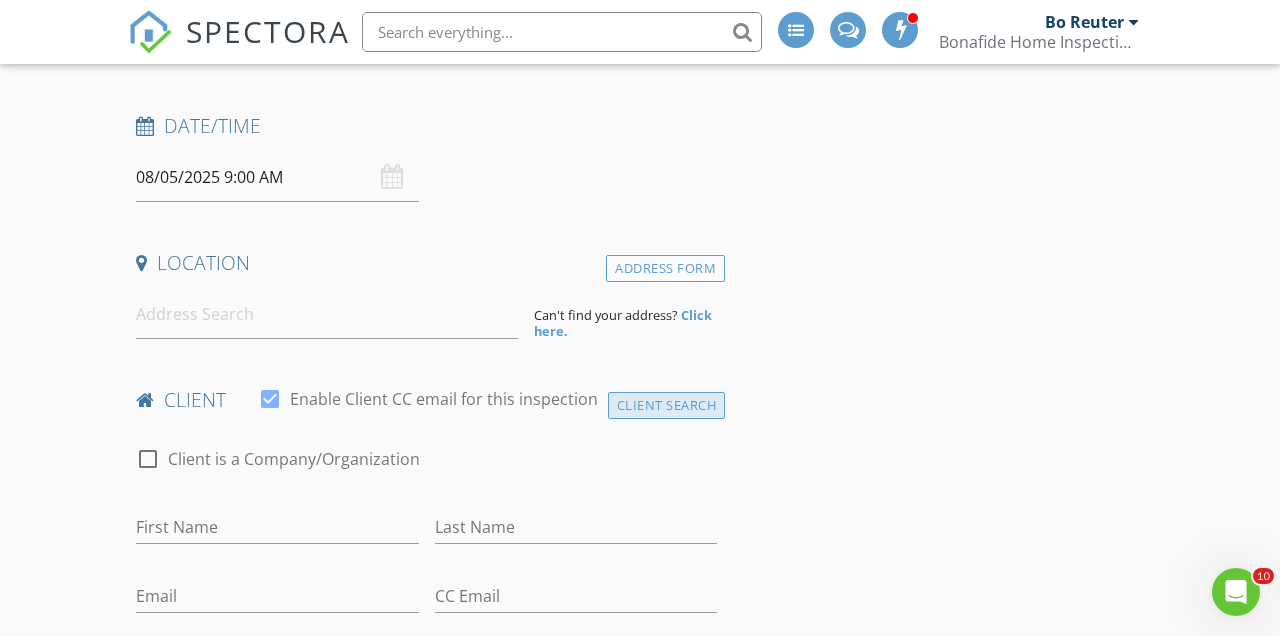 click on "Client Search" at bounding box center [667, 405] 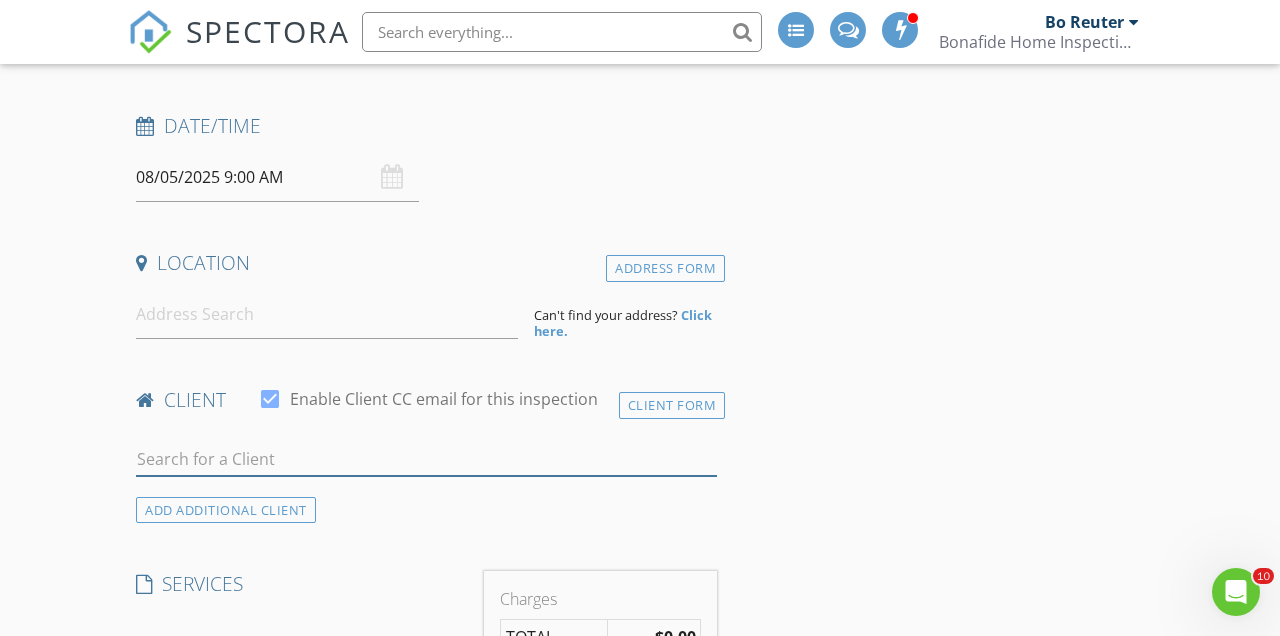 click at bounding box center (426, 459) 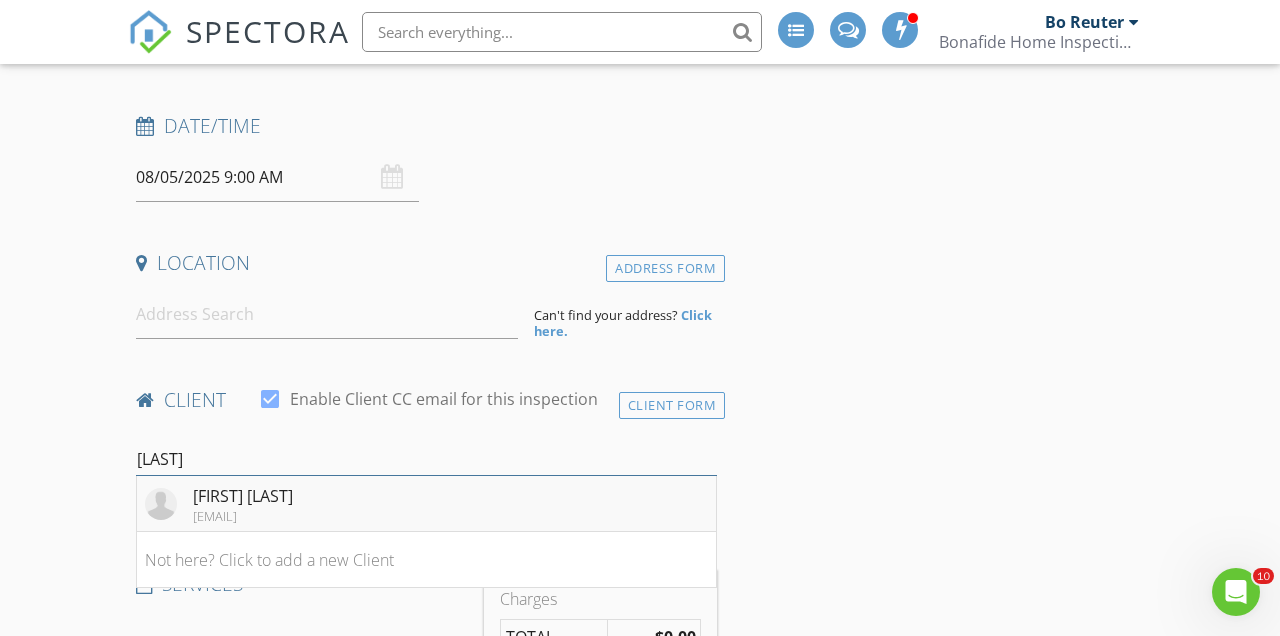 type on "o'leary" 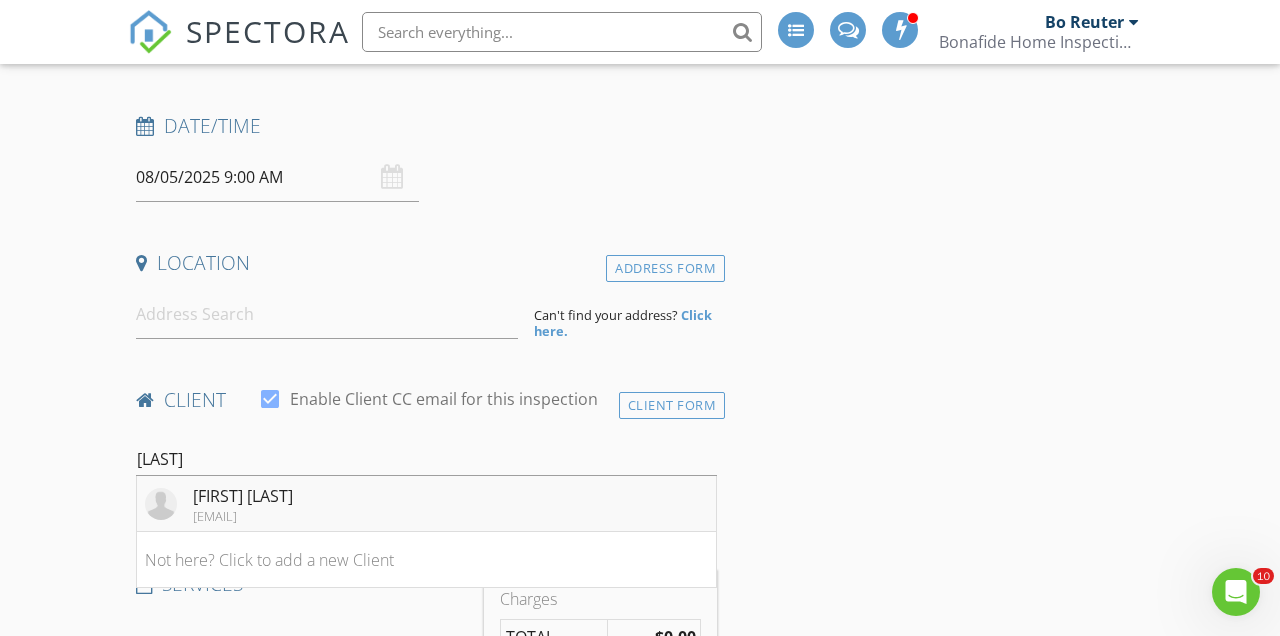 click on "[FIRST] [LAST]" at bounding box center (243, 496) 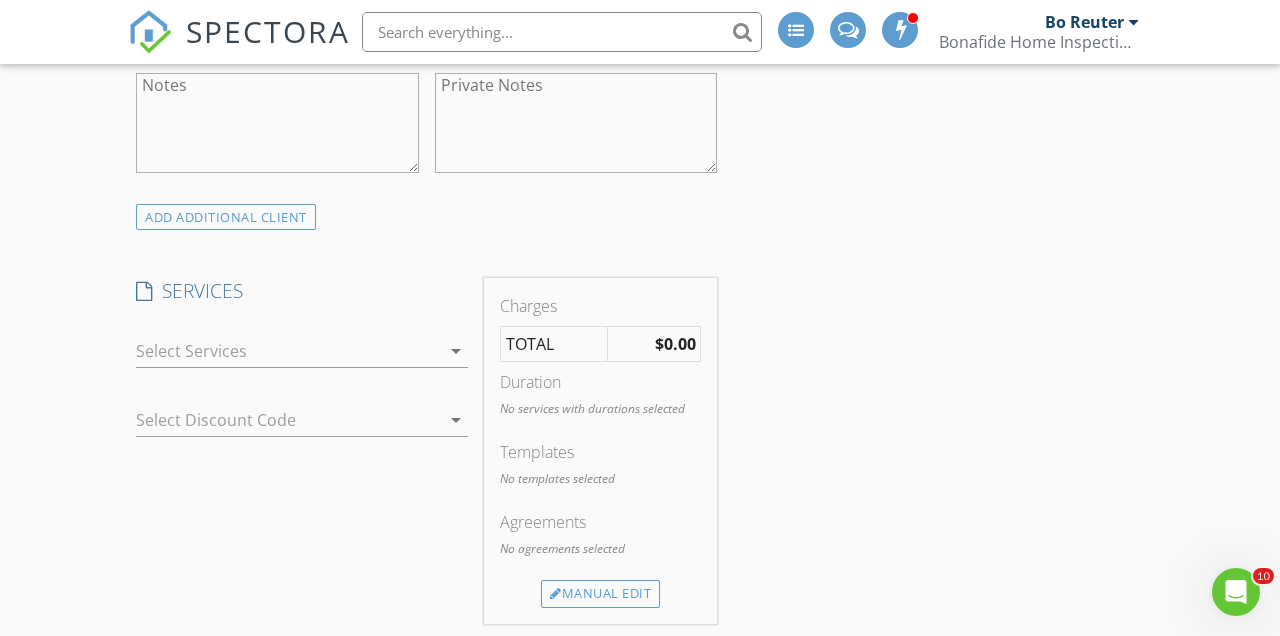 scroll, scrollTop: 1027, scrollLeft: 0, axis: vertical 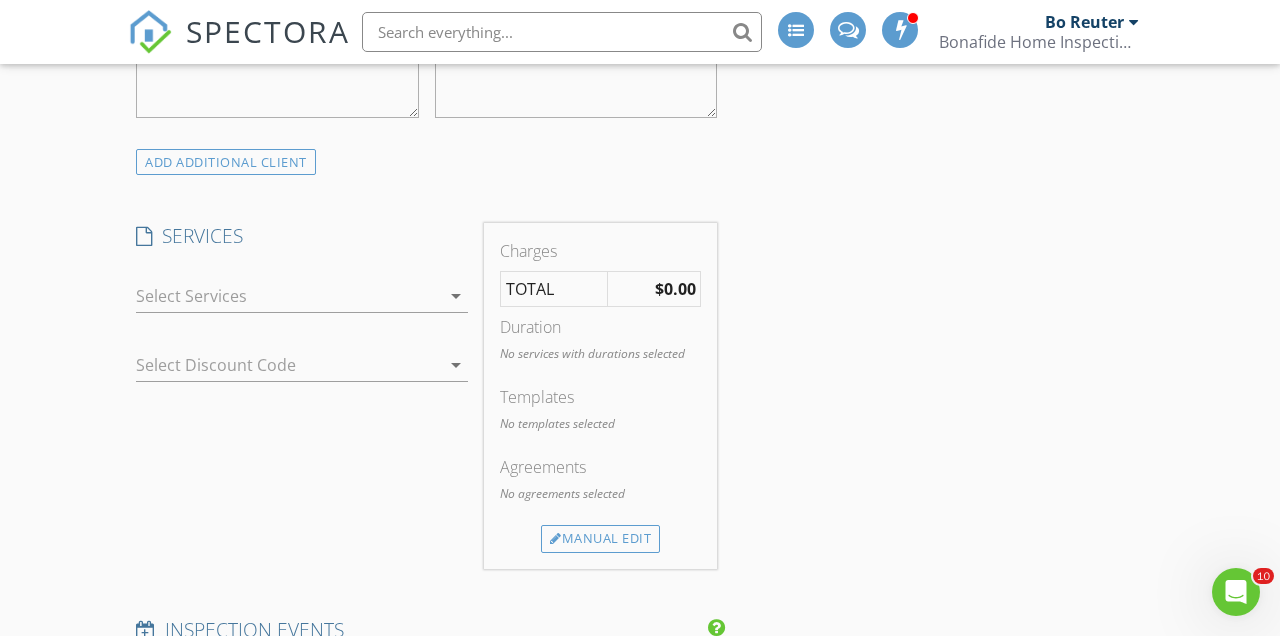 click at bounding box center [288, 296] 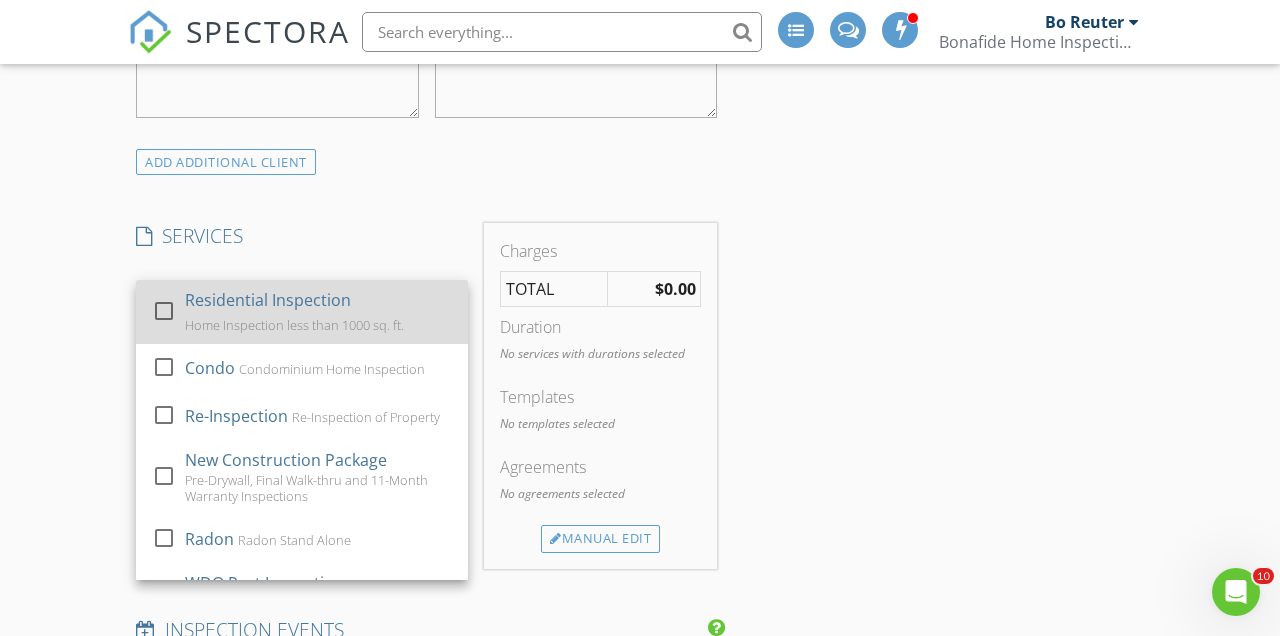 click at bounding box center [164, 310] 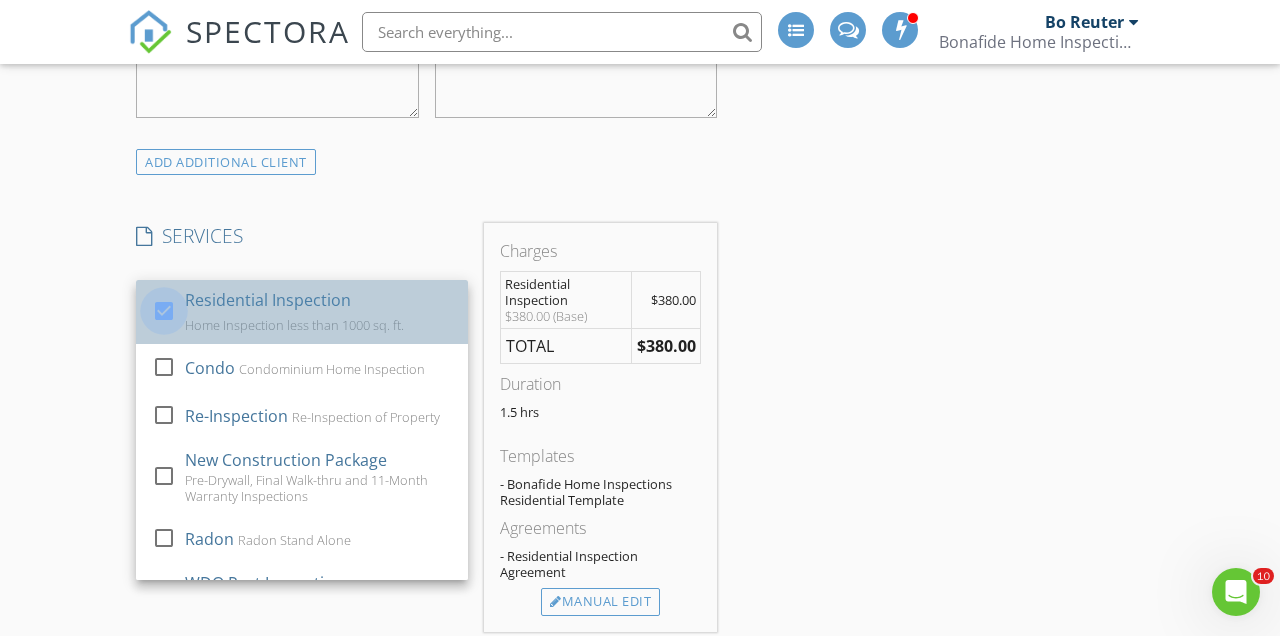 click at bounding box center (164, 310) 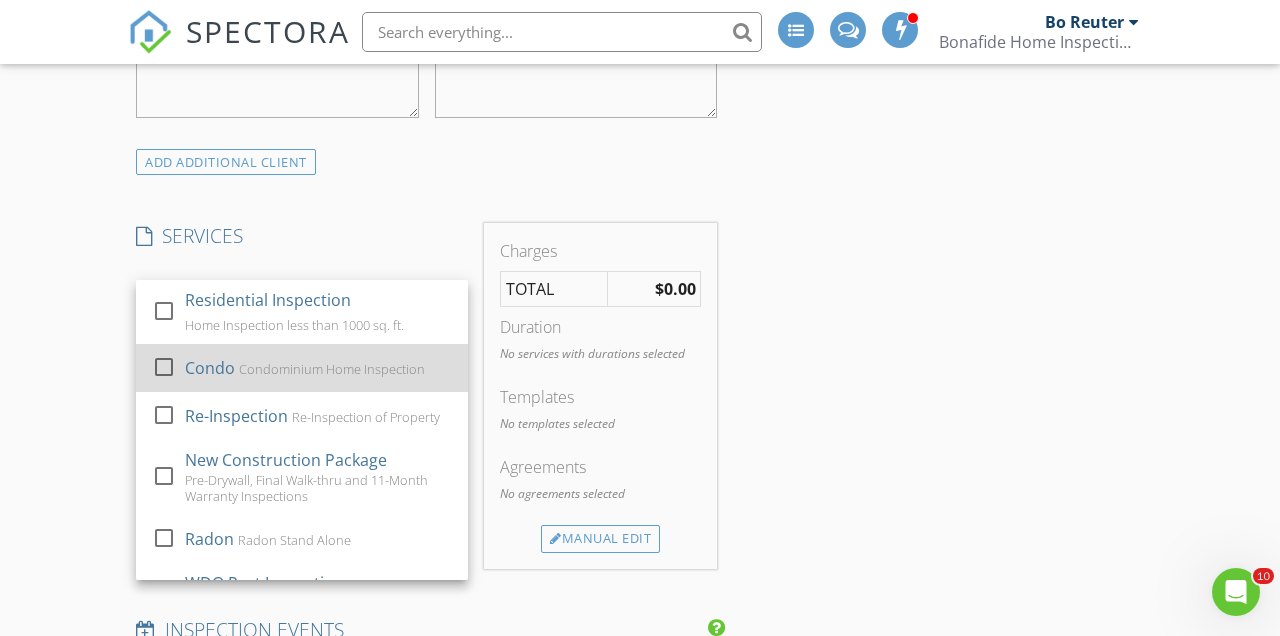 click at bounding box center [164, 366] 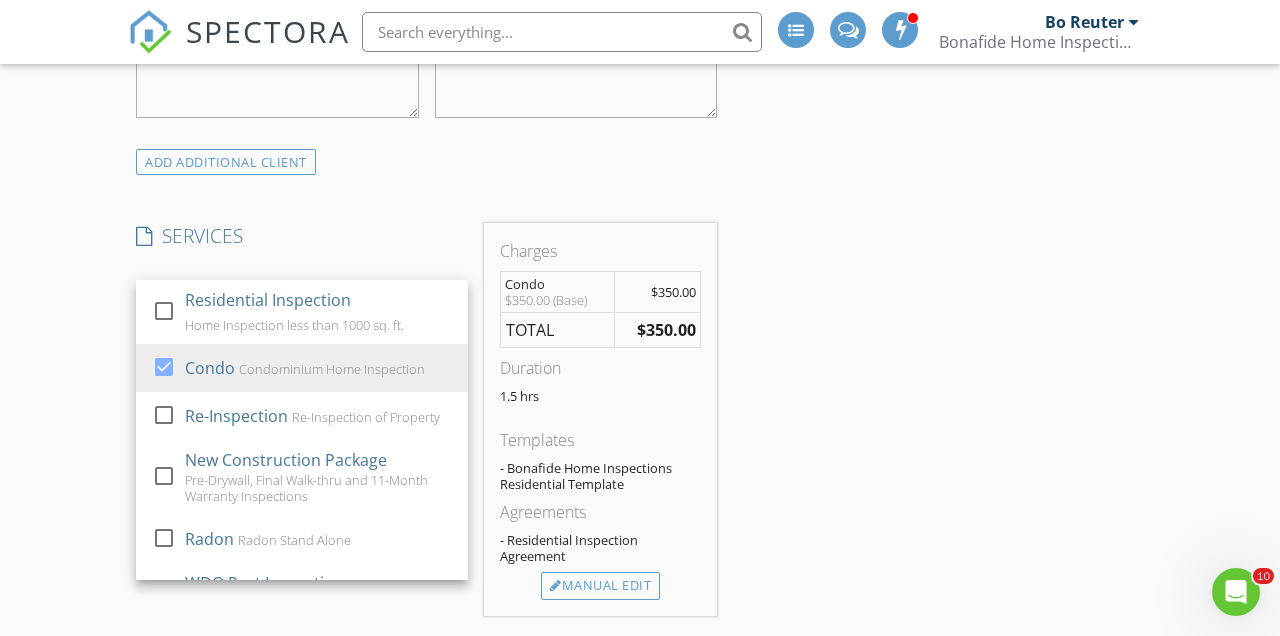 click on "New Inspection
INSPECTOR(S)
check_box_outline_blank   Bo Reuter     check_box   Dan Lewis   PRIMARY   Dan Lewis arrow_drop_down   check_box_outline_blank Dan Lewis specifically requested
Date/Time
08/05/2025 9:00 AM
Location
Address Form       Can't find your address?   Click here.
client
check_box Enable Client CC email for this inspection   Client Search     check_box_outline_blank Client is a Company/Organization     First Name Erin   Last Name O'Leary   Email eeoleary9@gmail.com   CC Email   Phone 440-670-3760         Tags         Notes   Private Notes
ADD ADDITIONAL client
SERVICES
check_box_outline_blank   Residential Inspection   Home Inspection less than 1000 sq. ft. check_box   Condo   Condominium Home Inspection check_box_outline_blank   Re-Inspection" at bounding box center [640, 807] 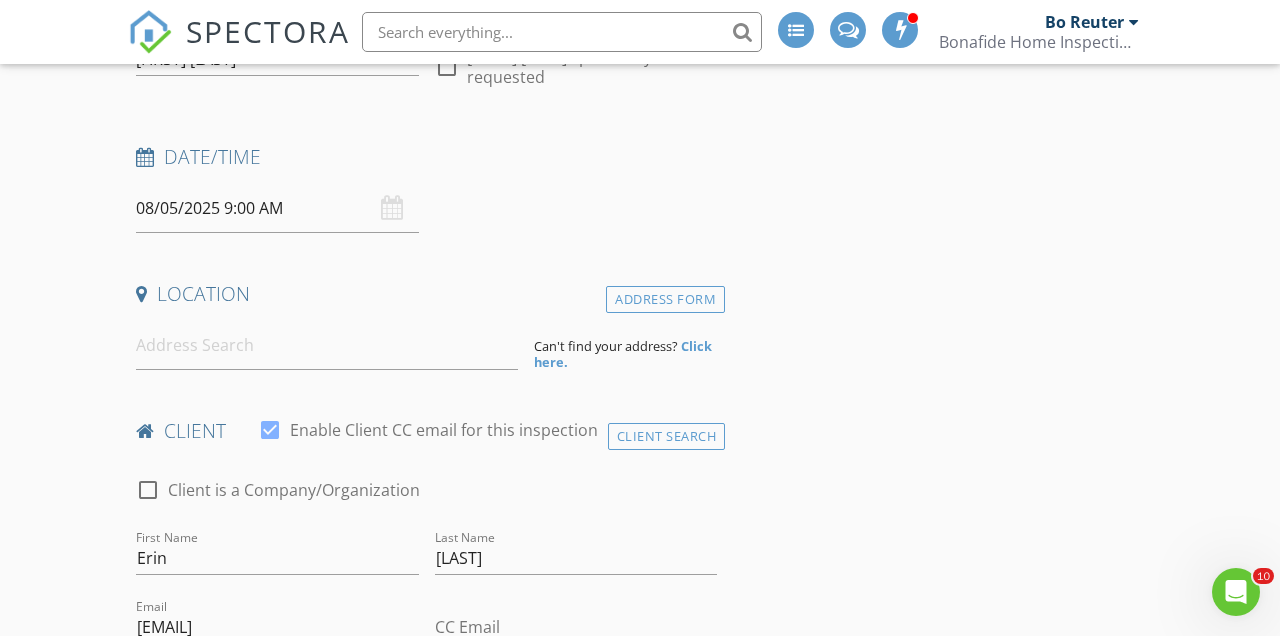 scroll, scrollTop: 293, scrollLeft: 0, axis: vertical 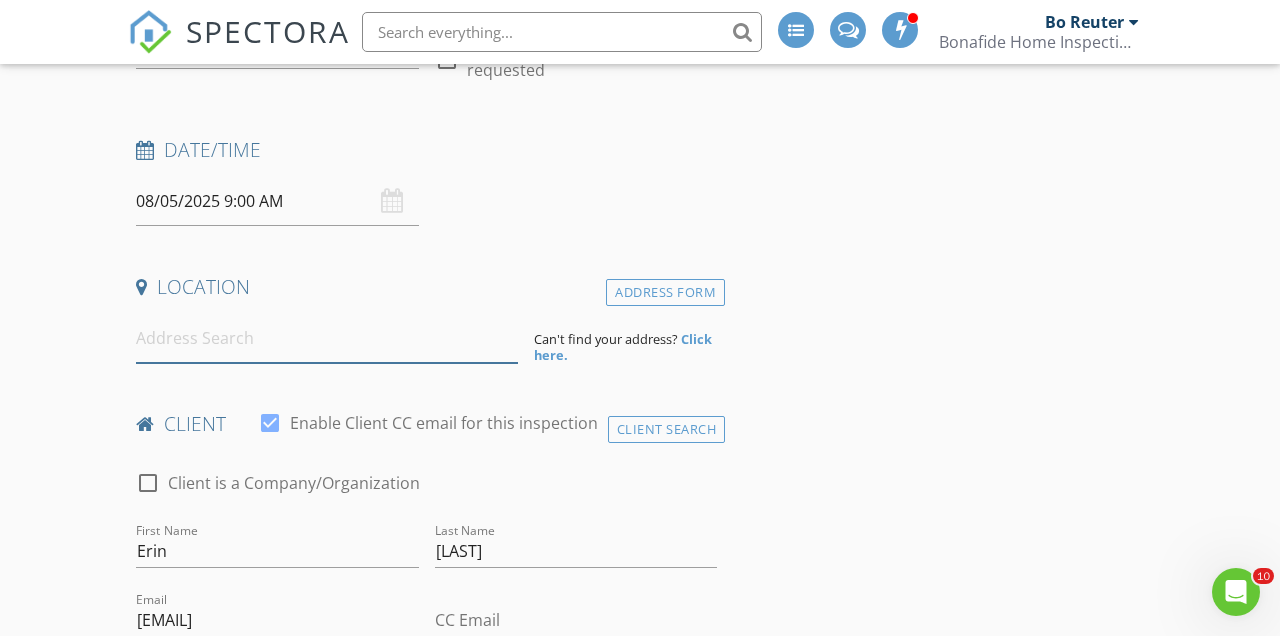 click at bounding box center [327, 338] 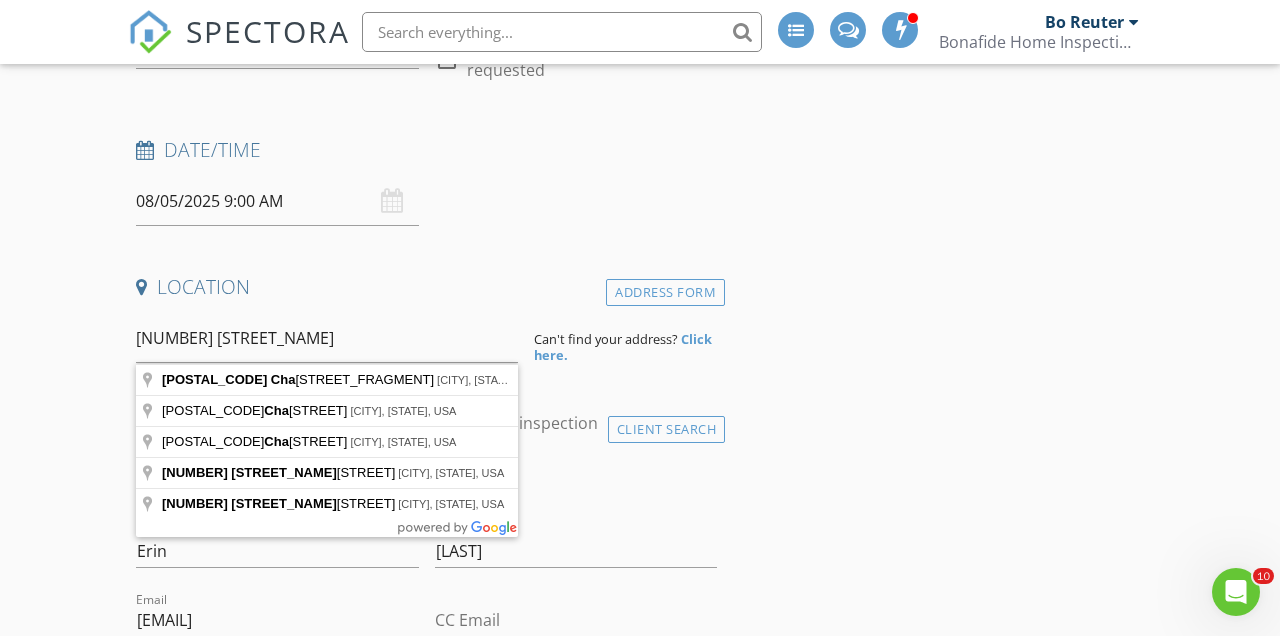 type on "23002 Chandlers Lane, Olmsted Falls, OH, USA" 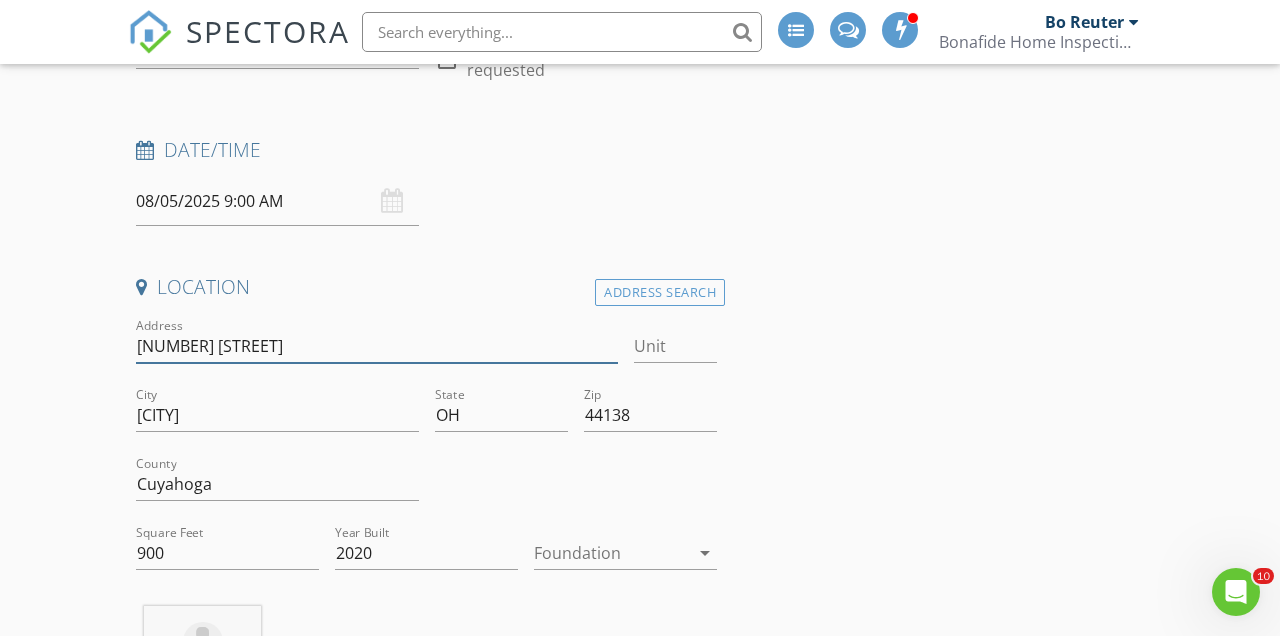 click on "[NUMBER] [STREET]" at bounding box center (377, 346) 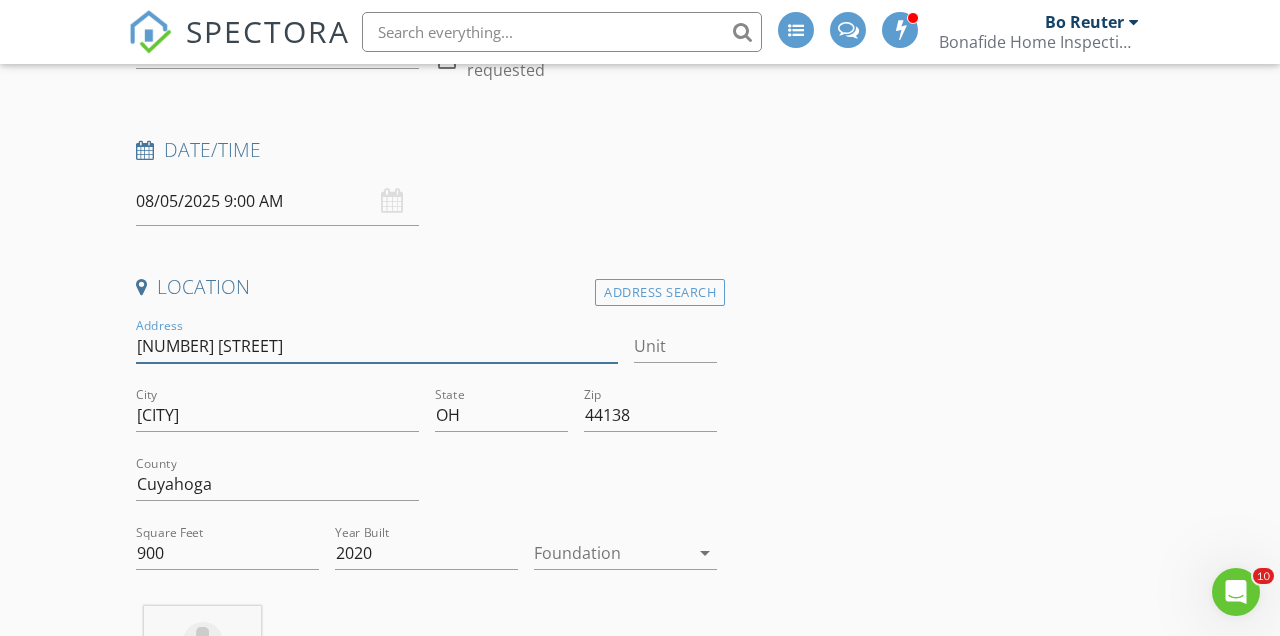 click on "[NUMBER] [STREET]" at bounding box center [377, 346] 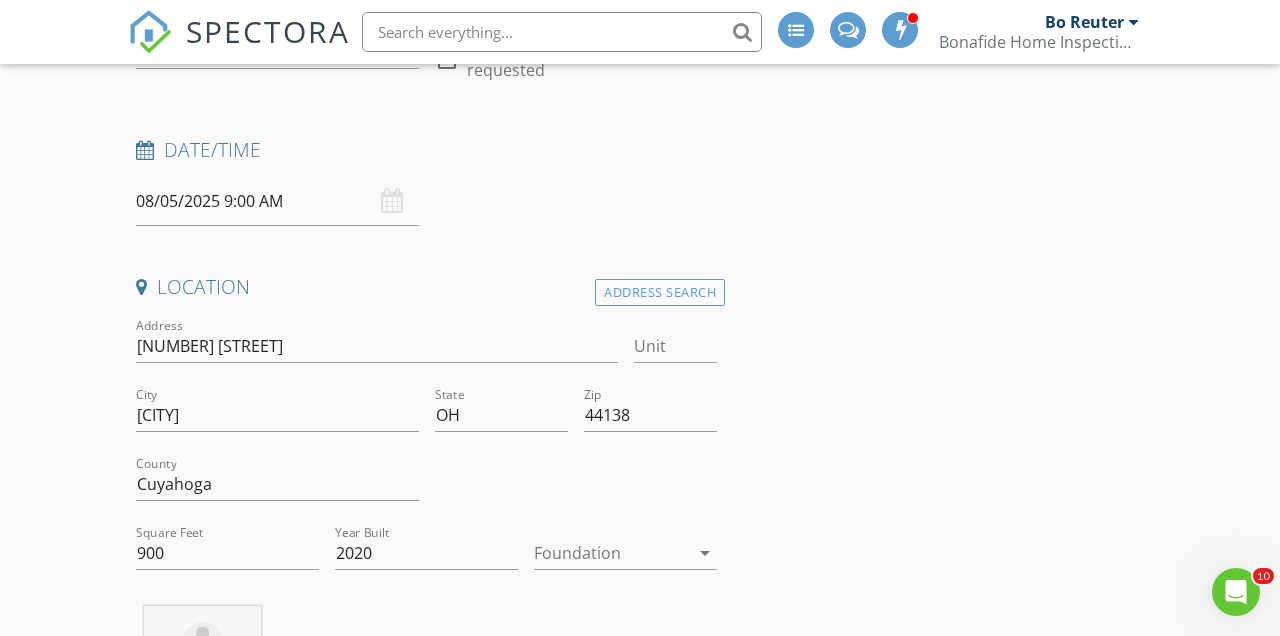 type 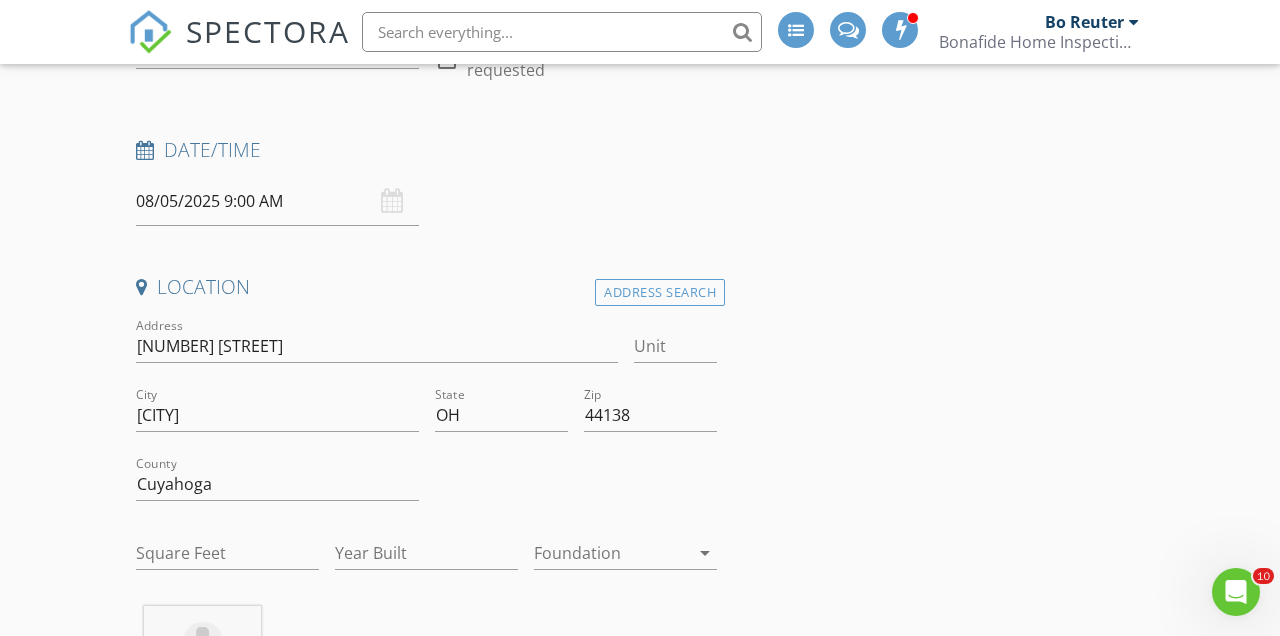type on "900" 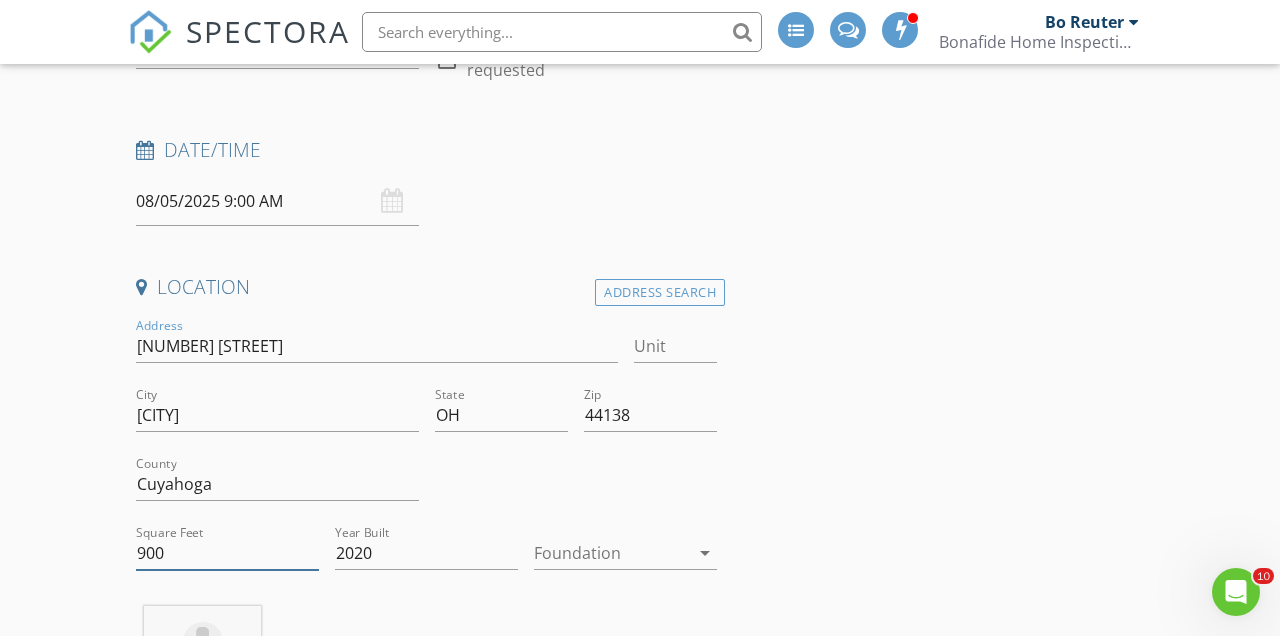 click on "900" at bounding box center (227, 553) 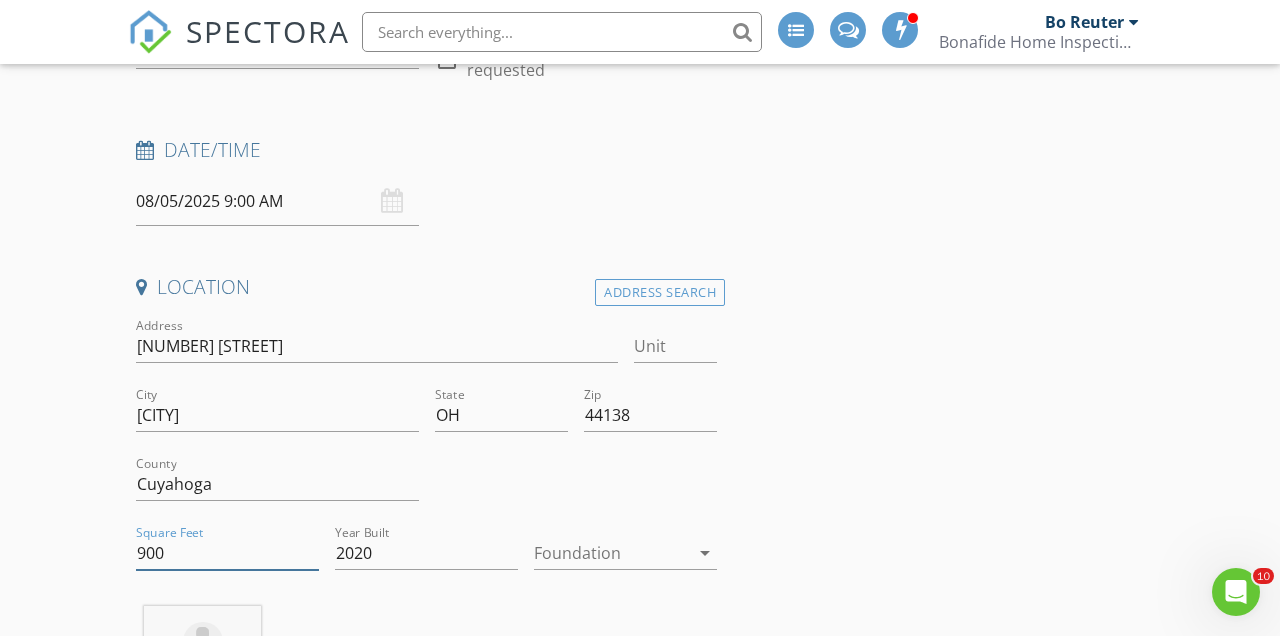 click on "900" at bounding box center (227, 553) 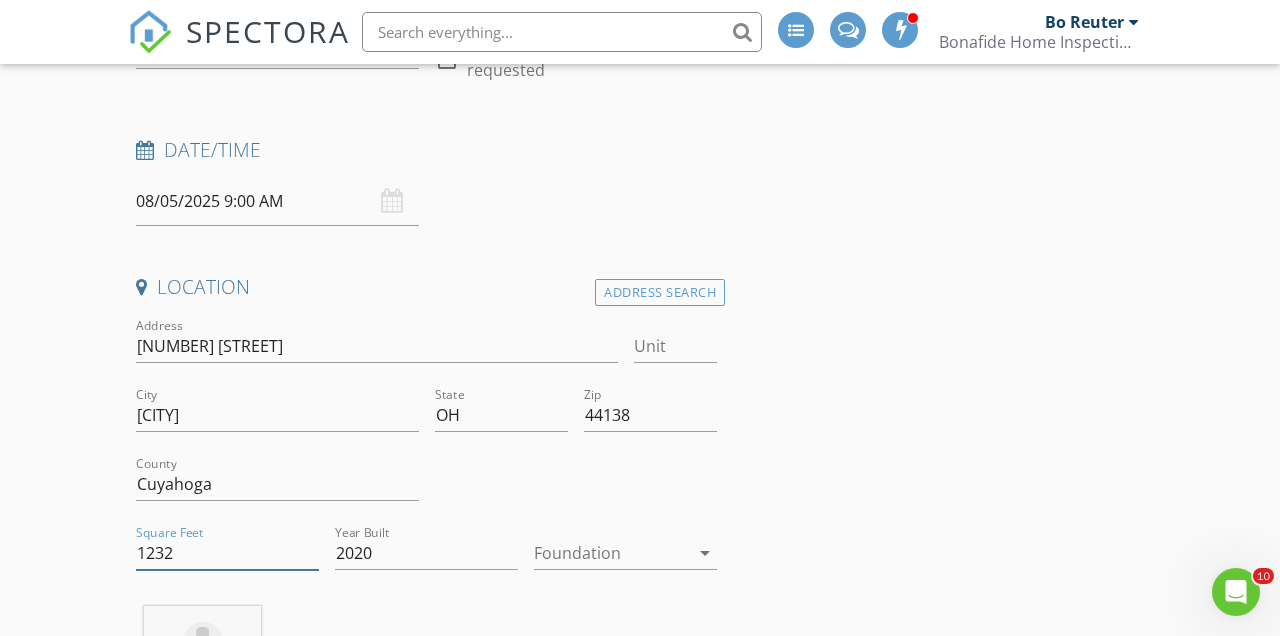 type on "1232" 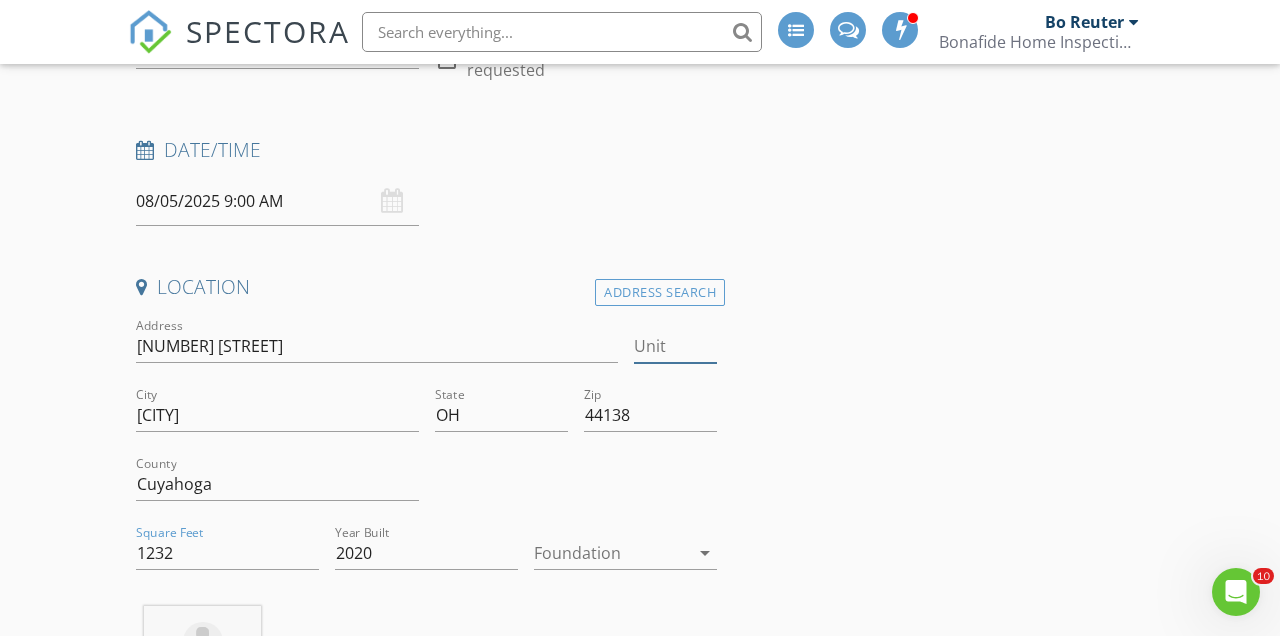 click on "Unit" at bounding box center (676, 346) 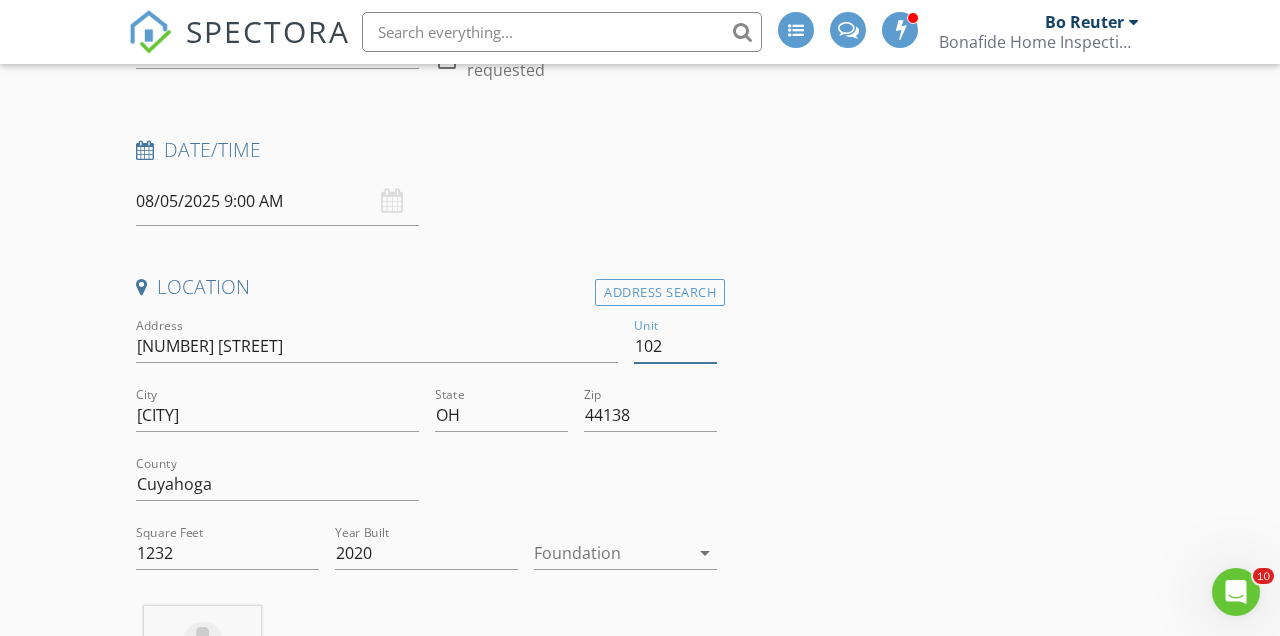 type on "102" 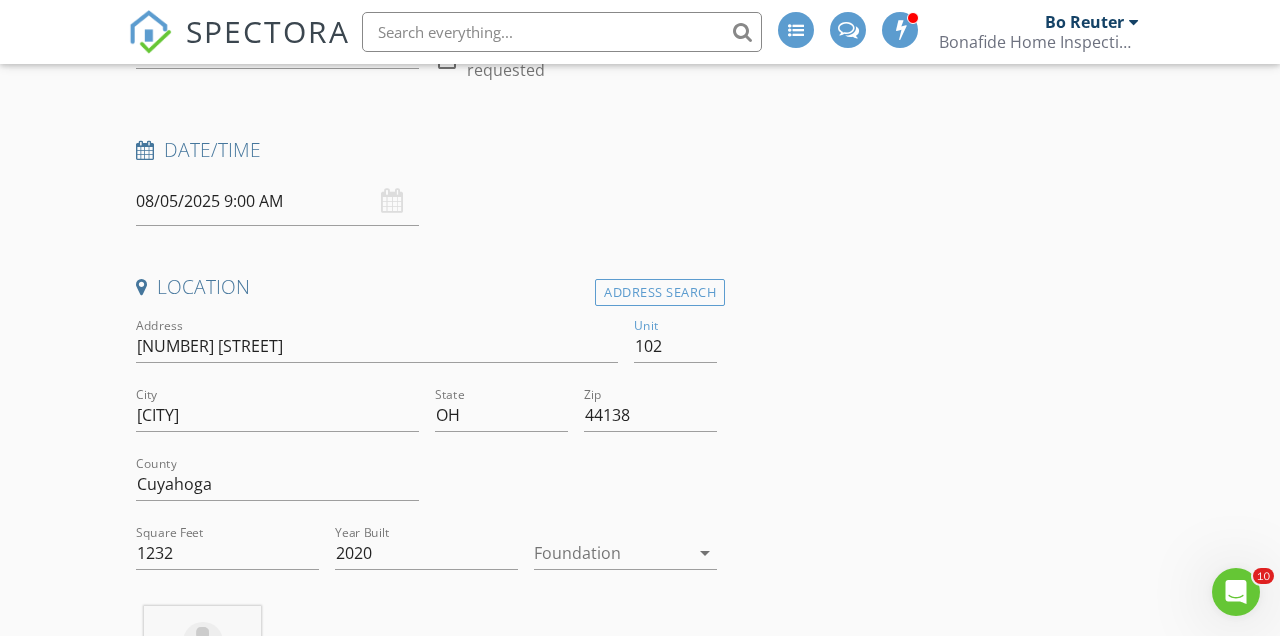 click on "INSPECTOR(S)
check_box_outline_blank   Bo Reuter     check_box   Dan Lewis   PRIMARY   Dan Lewis arrow_drop_down   check_box_outline_blank Dan Lewis specifically requested
Date/Time
08/05/2025 9:00 AM
Location
Address Search       Address 23002 Chandlers Ln   Unit 102   City Olmsted Falls   State OH   Zip 44138   County Cuyahoga     Square Feet 1232   Year Built 2020   Foundation arrow_drop_down     Dan Lewis     9.9 miles     (19 minutes)
client
check_box Enable Client CC email for this inspection   Client Search     check_box_outline_blank Client is a Company/Organization     First Name Erin   Last Name O'Leary   Email eeoleary9@gmail.com   CC Email   Phone 440-670-3760         Tags         Notes   Private Notes
ADD ADDITIONAL client
SERVICES
check_box_outline_blank" at bounding box center [640, 1780] 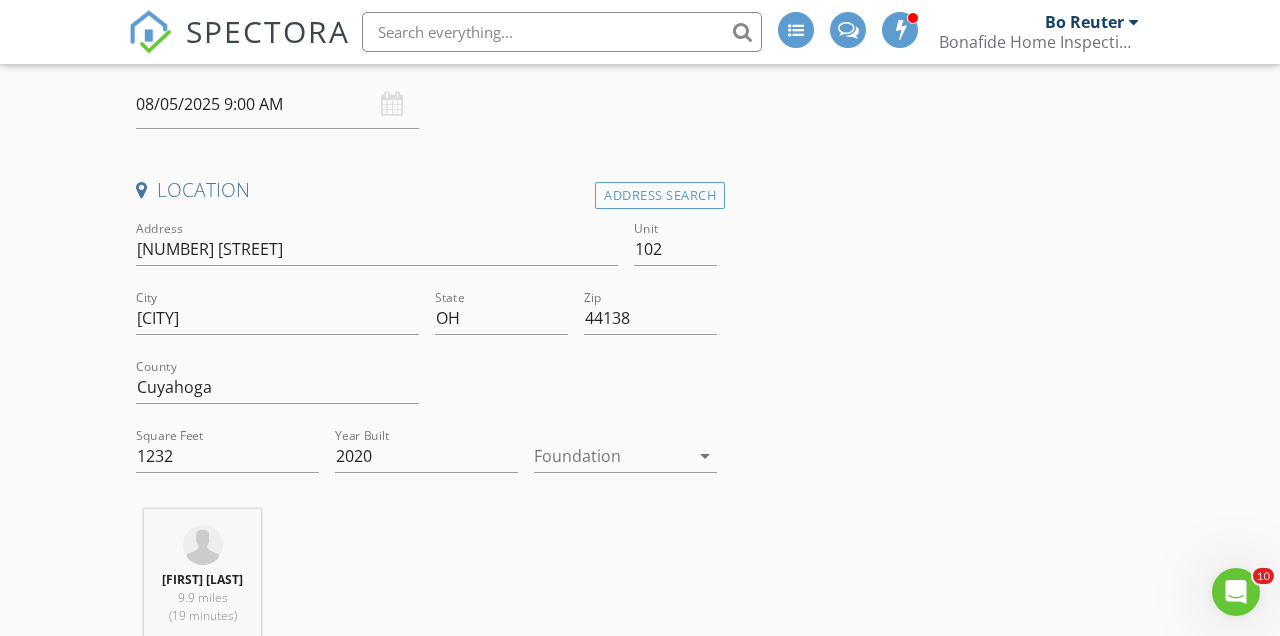 scroll, scrollTop: 444, scrollLeft: 0, axis: vertical 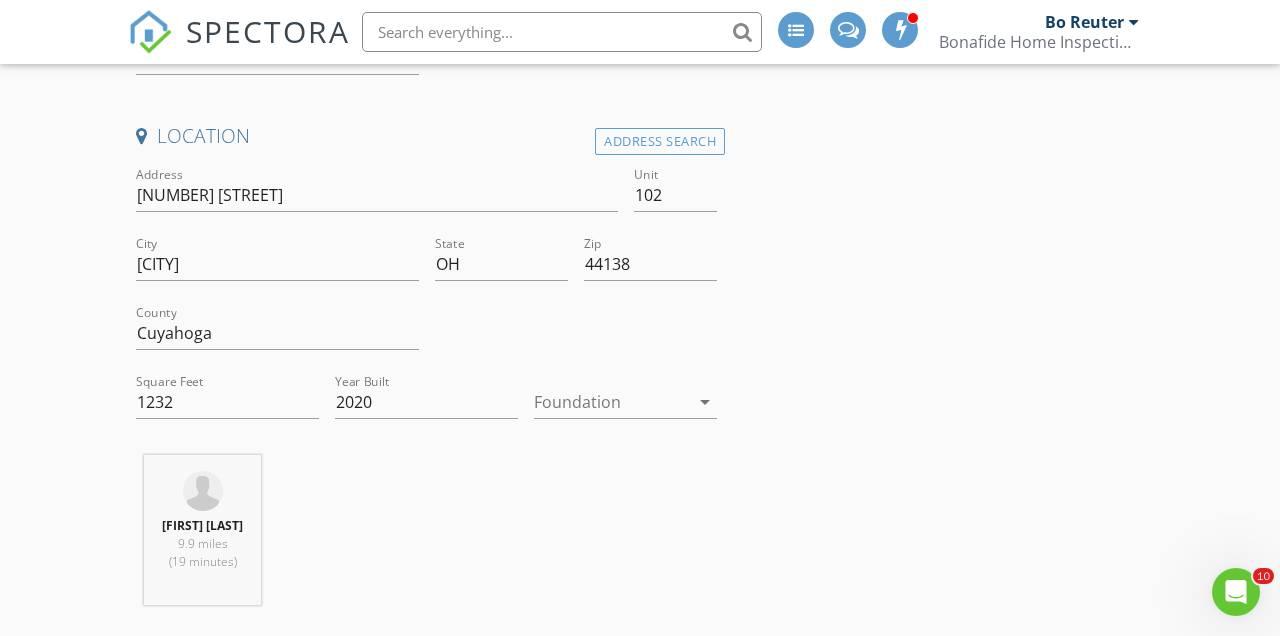 click at bounding box center [625, 433] 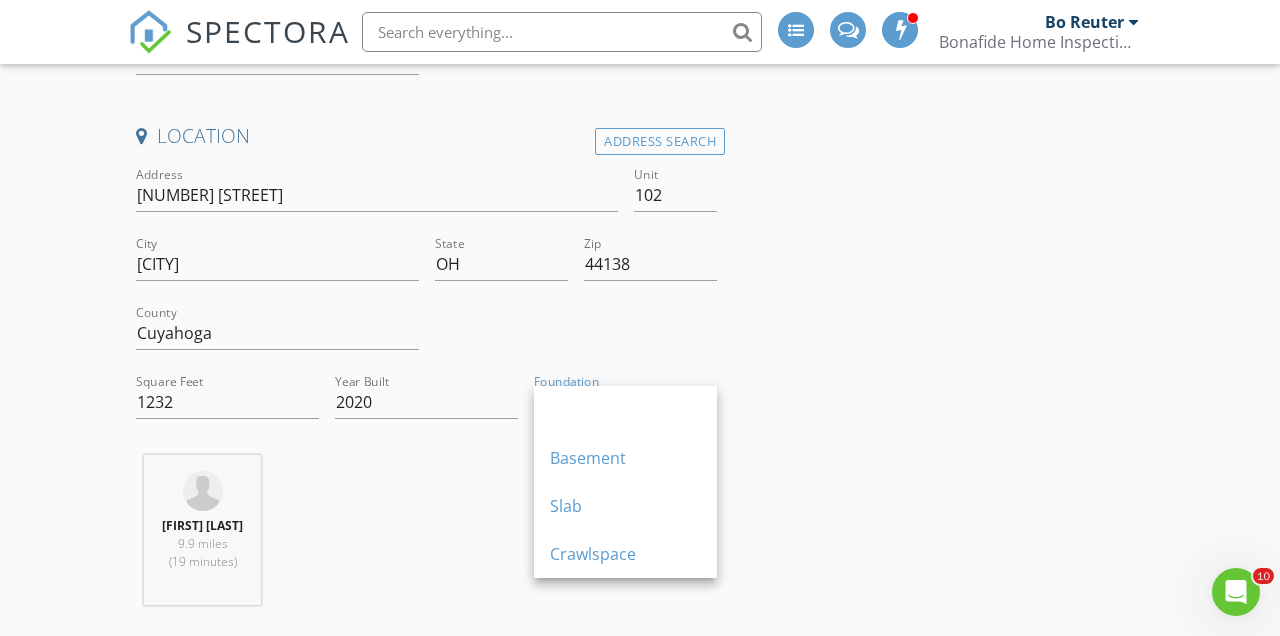 click on "INSPECTOR(S)
check_box_outline_blank   Bo Reuter     check_box   Dan Lewis   PRIMARY   Dan Lewis arrow_drop_down   check_box_outline_blank Dan Lewis specifically requested
Date/Time
08/05/2025 9:00 AM
Location
Address Search       Address 23002 Chandlers Ln   Unit 102   City Olmsted Falls   State OH   Zip 44138   County Cuyahoga     Square Feet 1232   Year Built 2020   Foundation arrow_drop_down     Dan Lewis     9.9 miles     (19 minutes)
client
check_box Enable Client CC email for this inspection   Client Search     check_box_outline_blank Client is a Company/Organization     First Name Erin   Last Name O'Leary   Email eeoleary9@gmail.com   CC Email   Phone 440-670-3760         Tags         Notes   Private Notes
ADD ADDITIONAL client
SERVICES
check_box_outline_blank" at bounding box center [640, 1629] 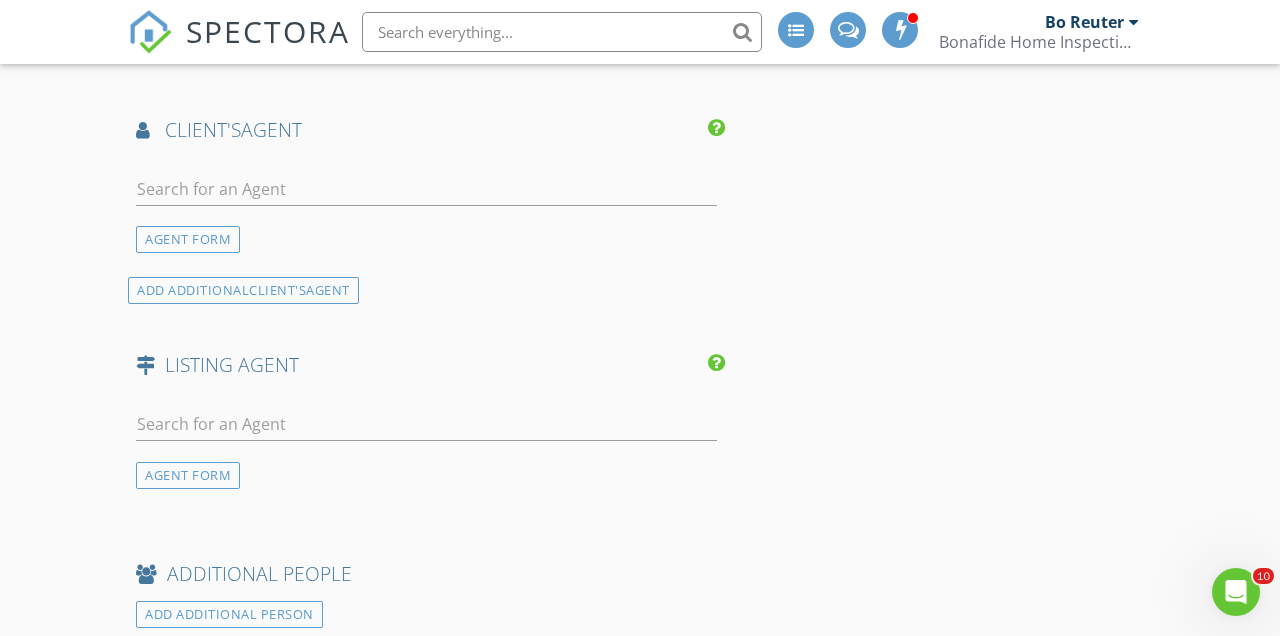 scroll, scrollTop: 2367, scrollLeft: 0, axis: vertical 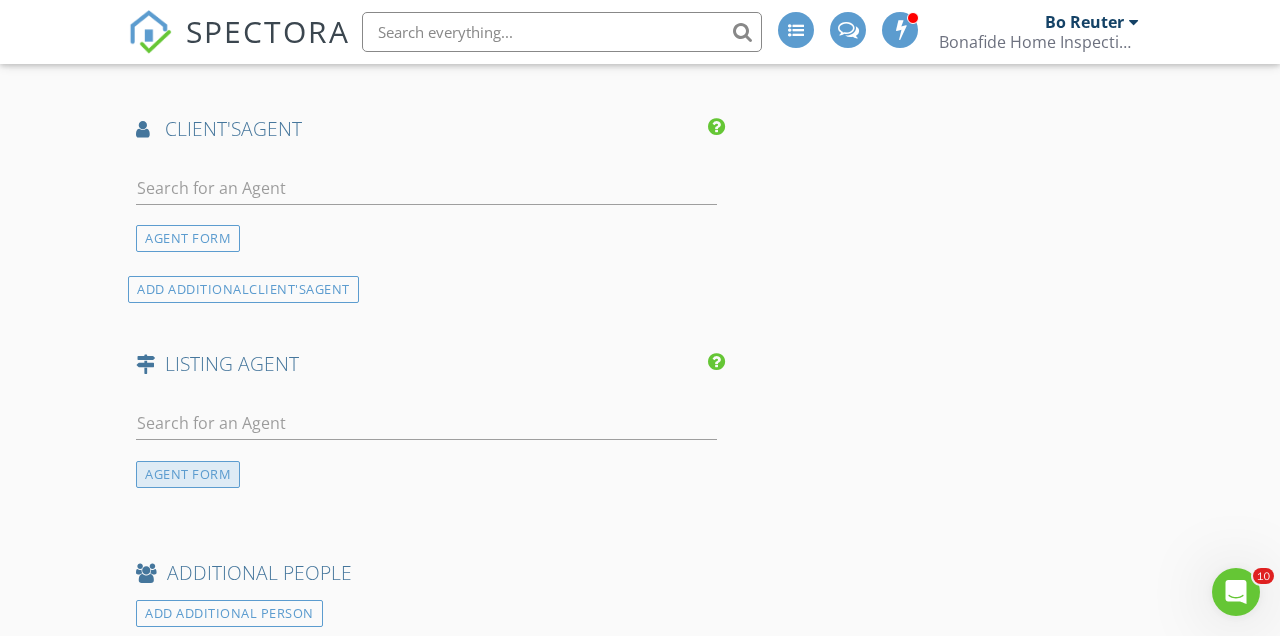 click on "AGENT FORM" at bounding box center [188, 474] 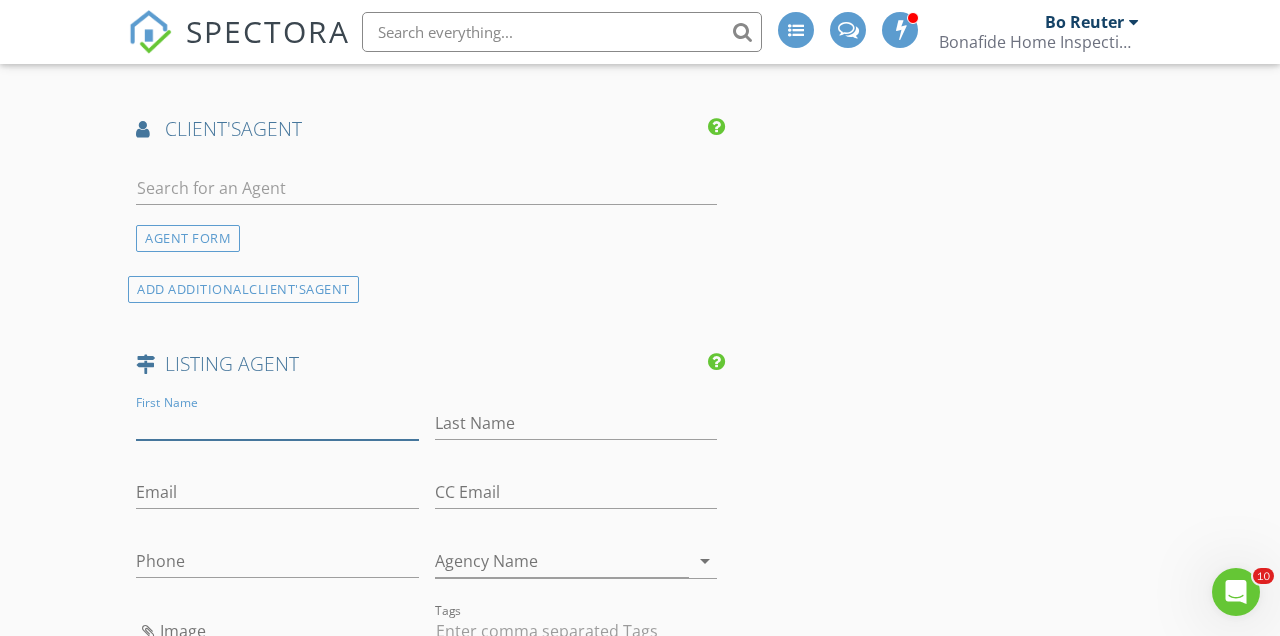 click on "First Name" at bounding box center (277, 423) 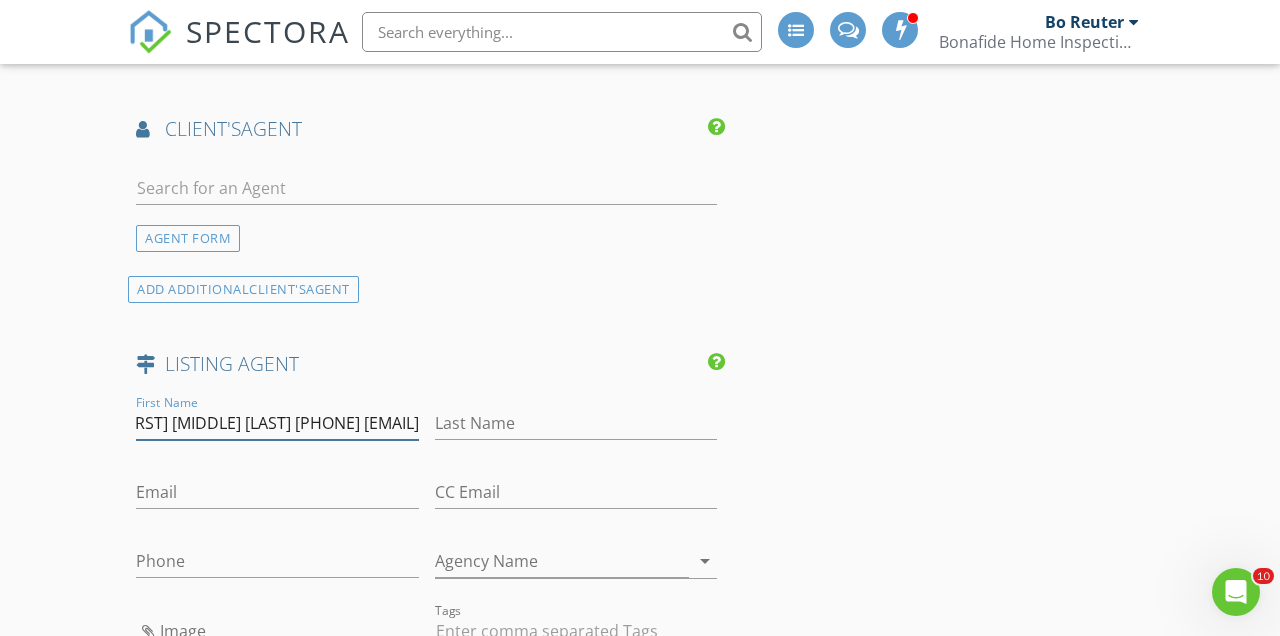scroll, scrollTop: 0, scrollLeft: 294, axis: horizontal 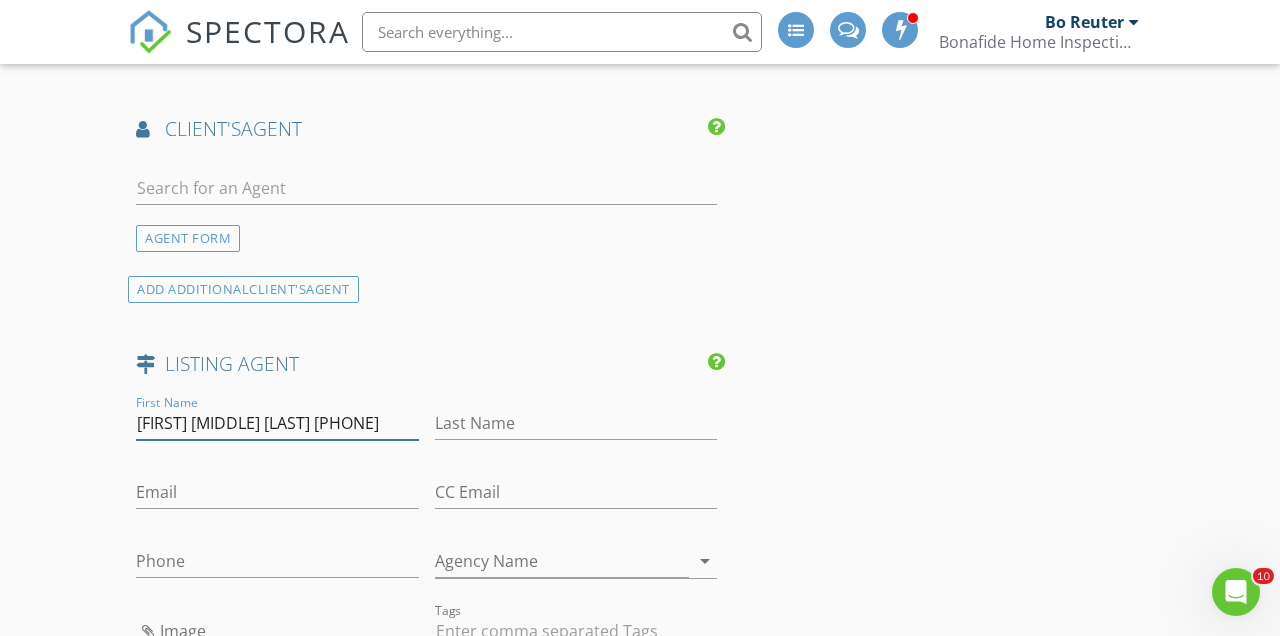 drag, startPoint x: 180, startPoint y: 427, endPoint x: 190, endPoint y: 463, distance: 37.363083 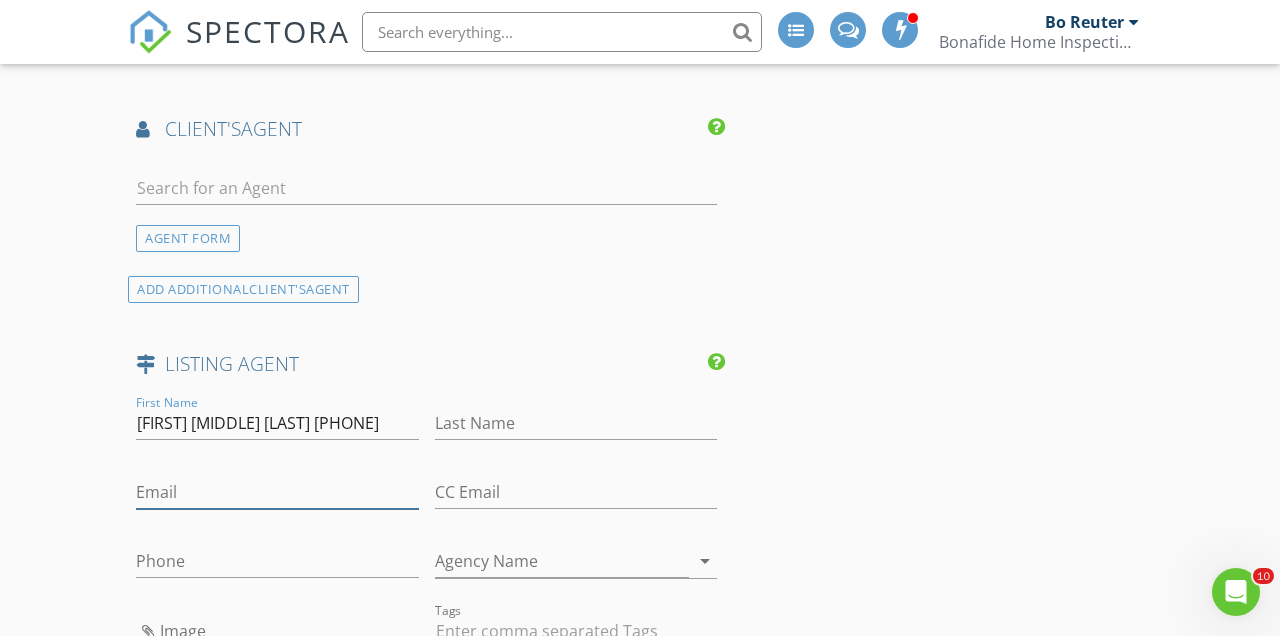 click on "Email" at bounding box center [277, 492] 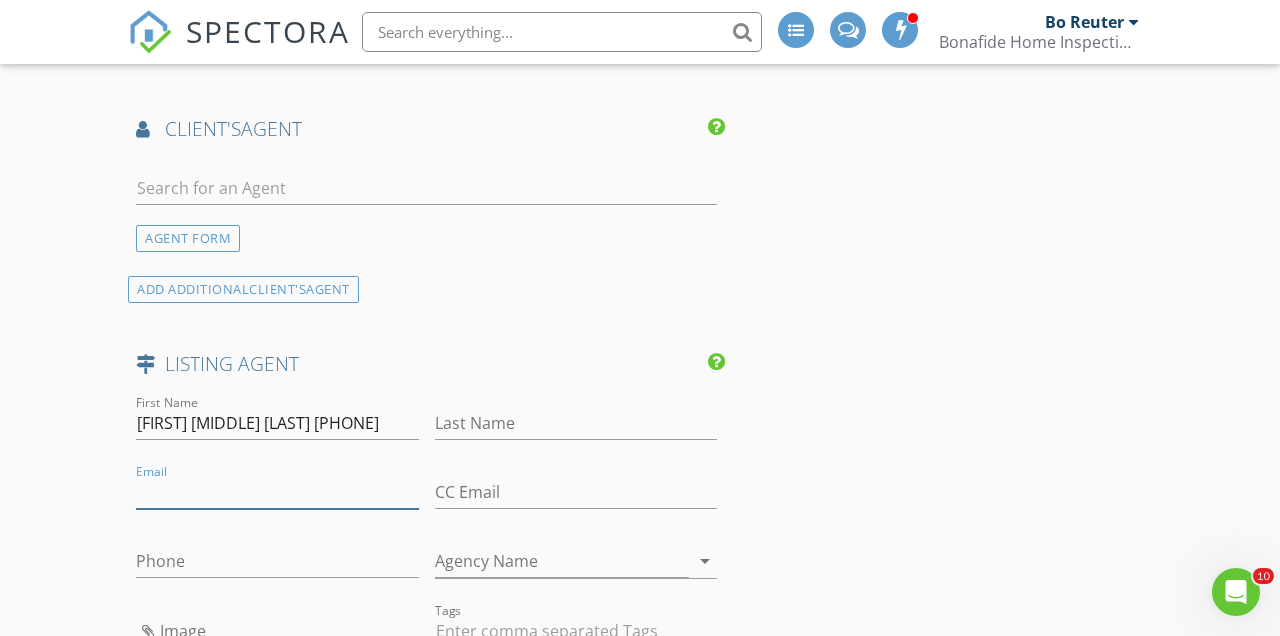 paste on "[EMAIL]" 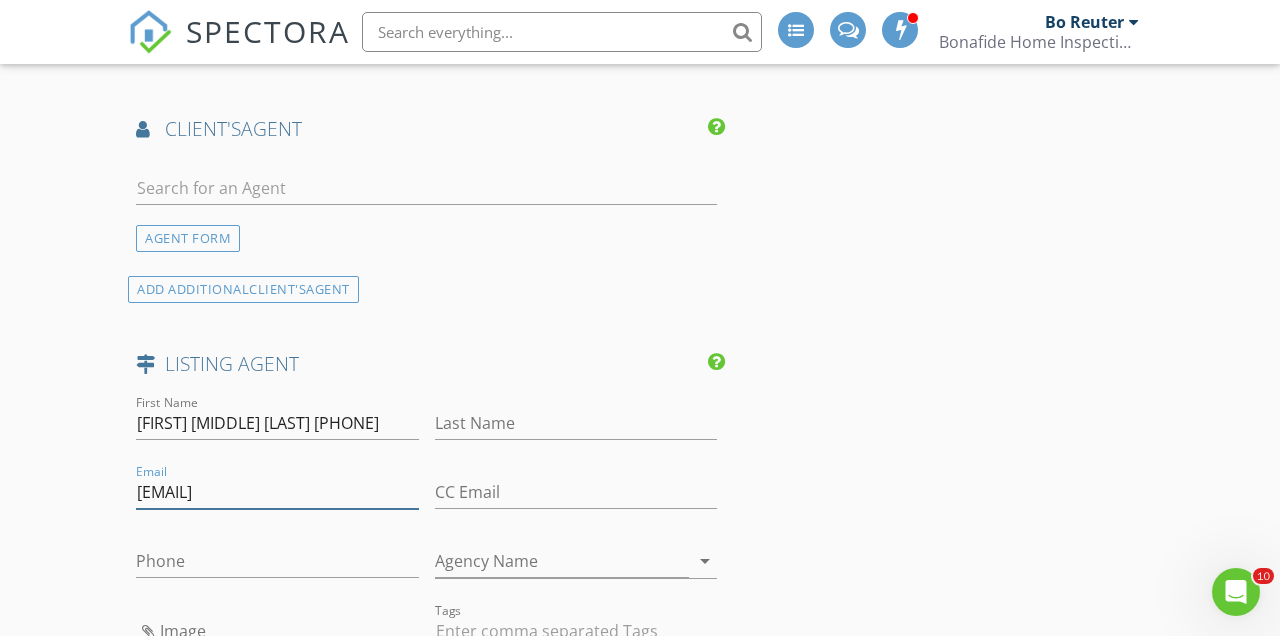 scroll, scrollTop: 0, scrollLeft: 73, axis: horizontal 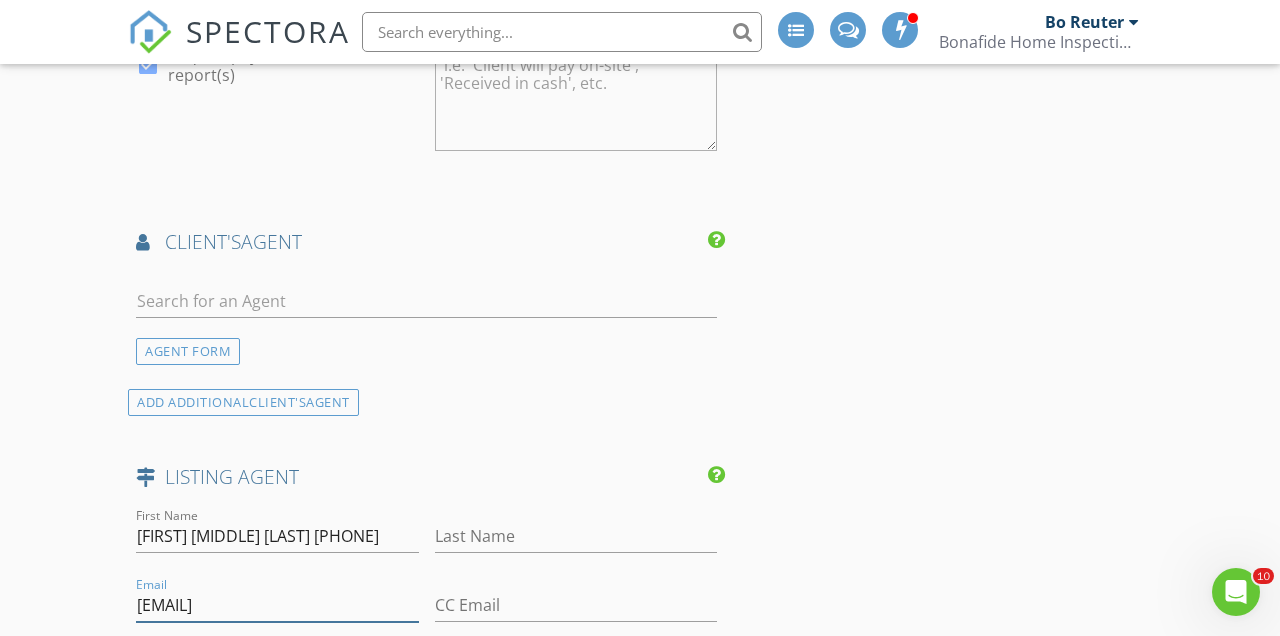 type on "[EMAIL]" 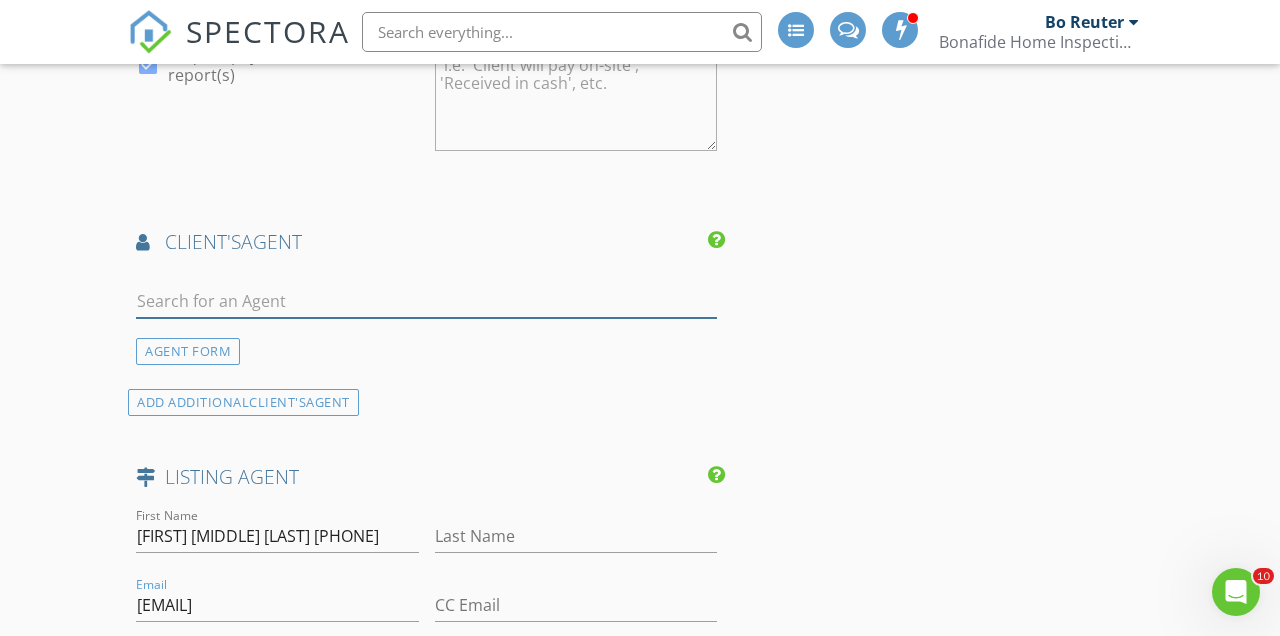 scroll, scrollTop: 0, scrollLeft: 0, axis: both 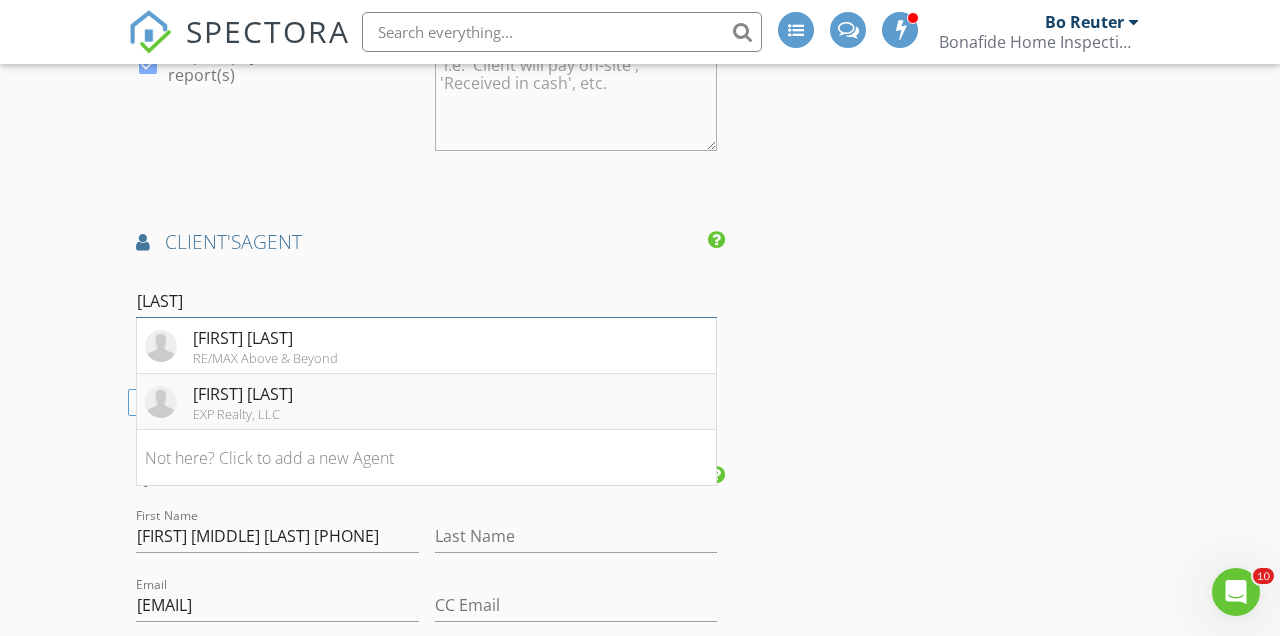 type on "gates" 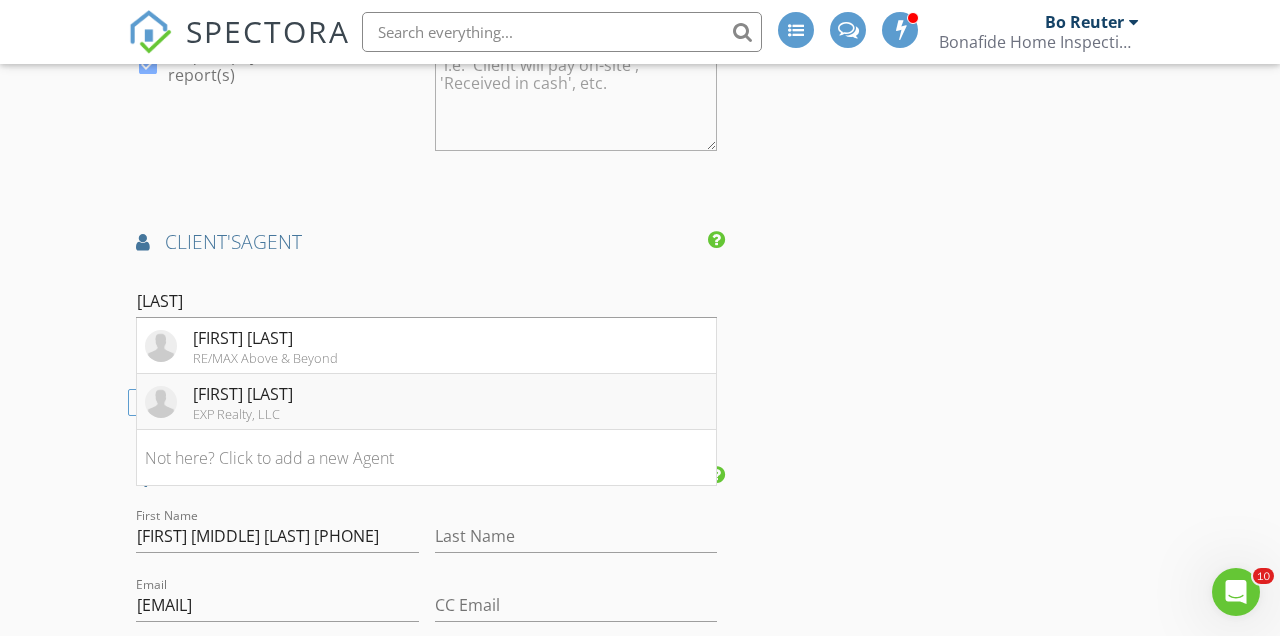 click on "[FIRST] [LAST]" at bounding box center [243, 394] 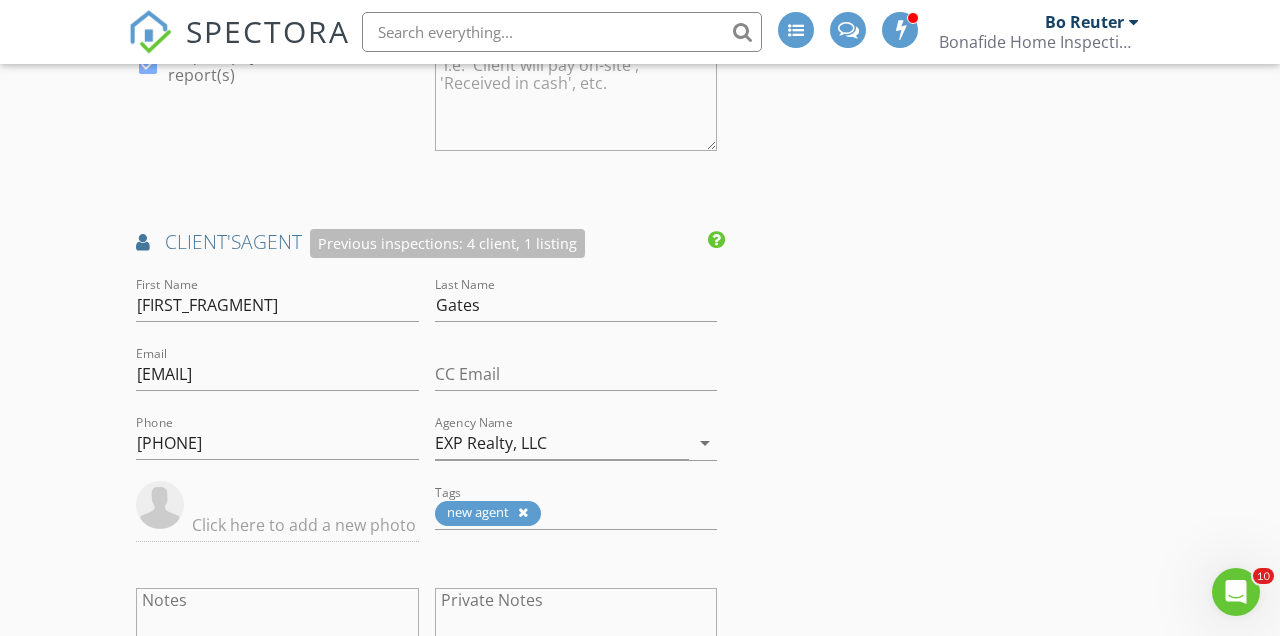 click on "New Inspection
INSPECTOR(S)
check_box_outline_blank   Bo Reuter     check_box   Dan Lewis   PRIMARY   Dan Lewis arrow_drop_down   check_box_outline_blank Dan Lewis specifically requested
Date/Time
08/05/2025 9:00 AM
Location
Address Search       Address 23002 Chandlers Ln   Unit 102   City Olmsted Falls   State OH   Zip 44138   County Cuyahoga     Square Feet 1232   Year Built 2020   Foundation arrow_drop_down     Dan Lewis     9.9 miles     (19 minutes)
client
check_box Enable Client CC email for this inspection   Client Search     check_box_outline_blank Client is a Company/Organization     First Name Erin   Last Name O'Leary   Email eeoleary9@gmail.com   CC Email   Phone 440-670-3760         Tags         Notes   Private Notes
ADD ADDITIONAL client
SERVICES" at bounding box center (640, 170) 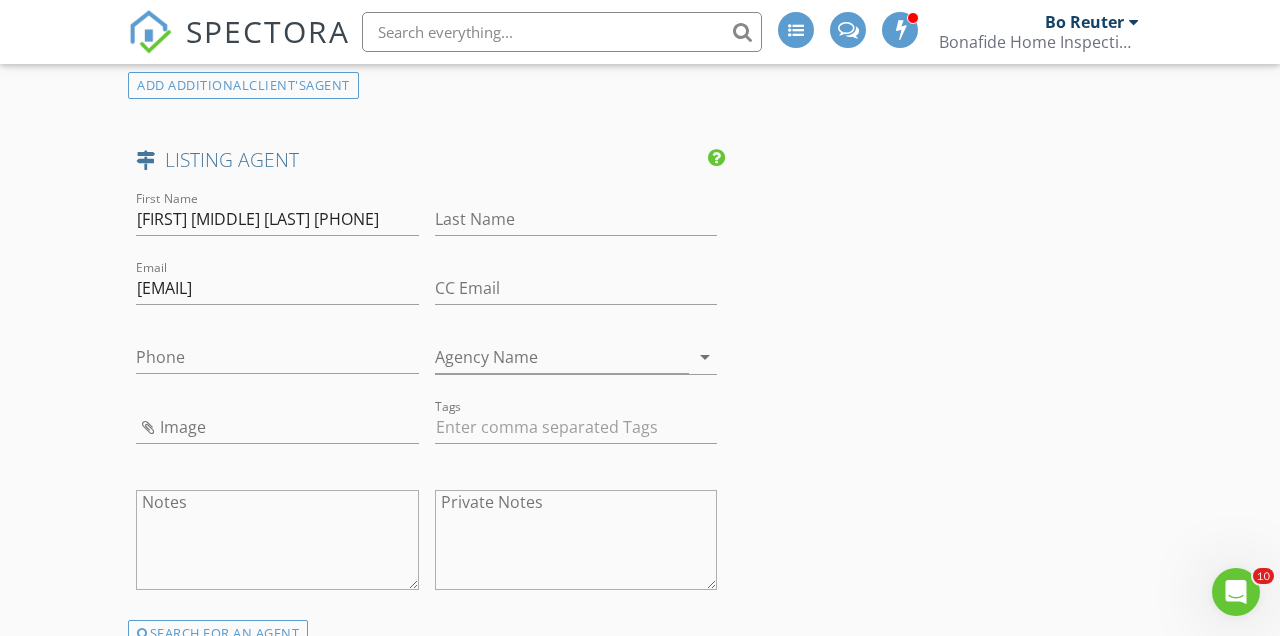 scroll, scrollTop: 2973, scrollLeft: 0, axis: vertical 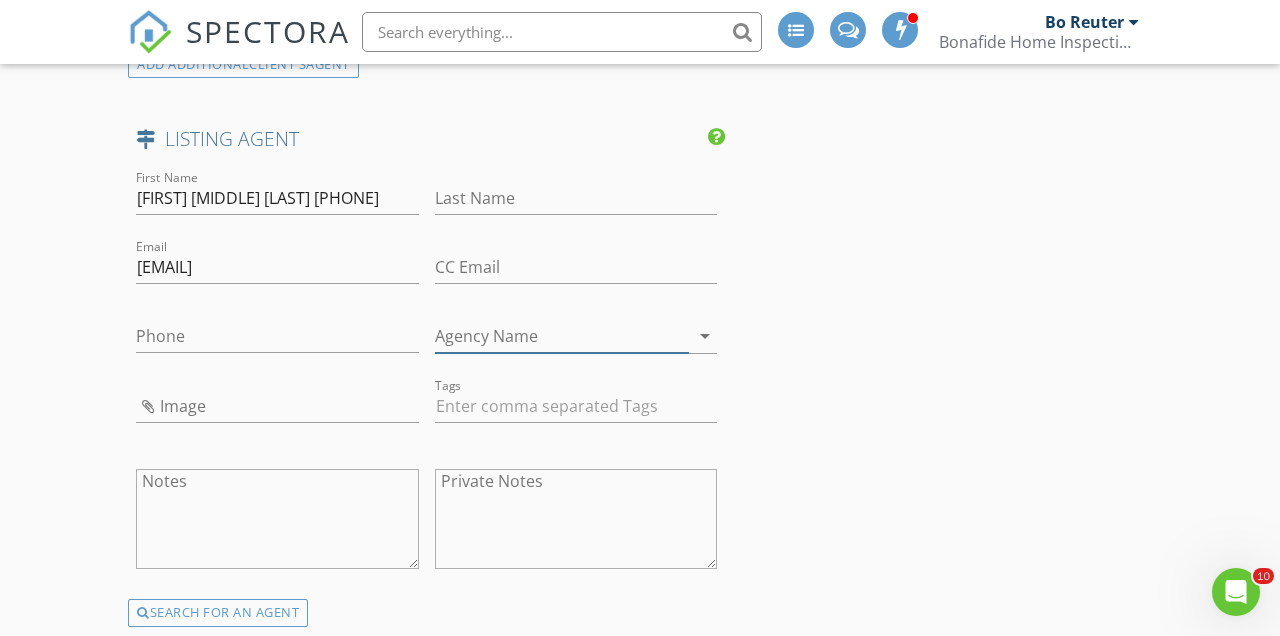 click on "Agency Name" at bounding box center (562, 336) 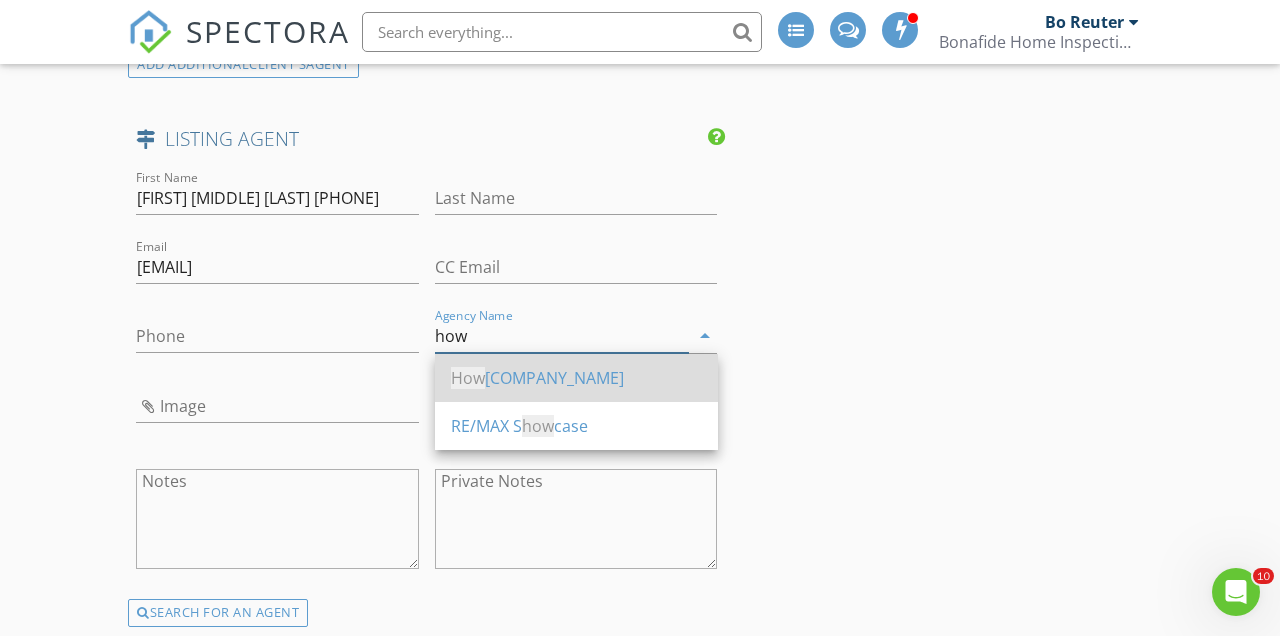 click on "How ard Hanna" at bounding box center (576, 378) 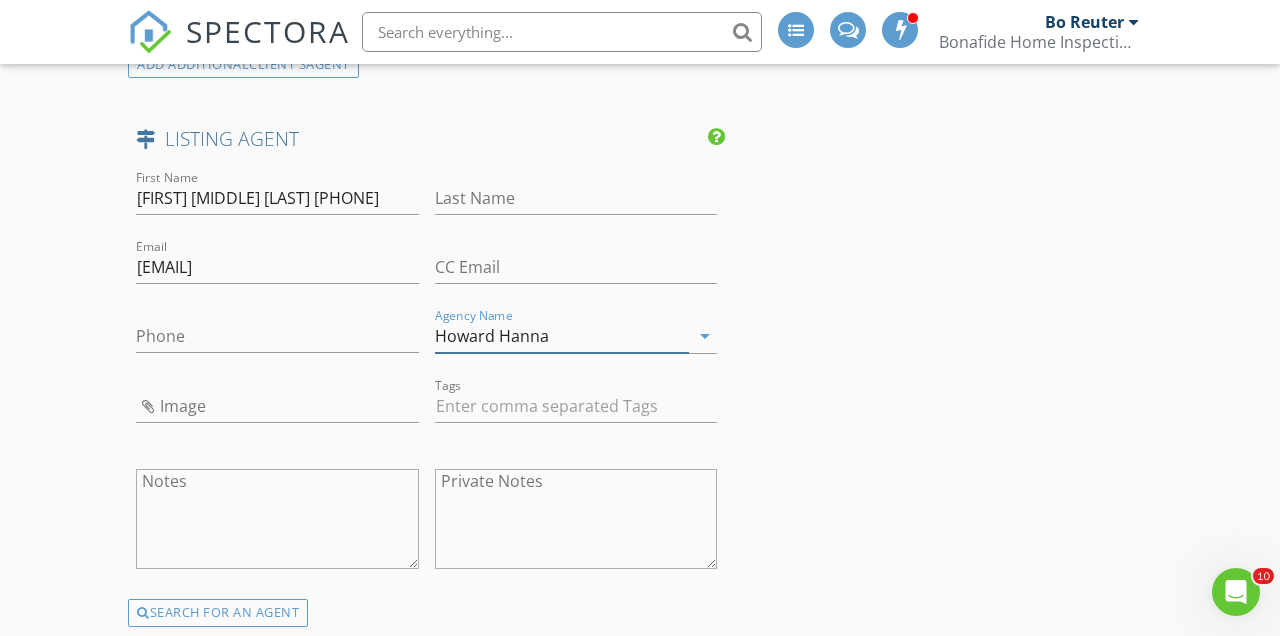 type on "Howard Hanna" 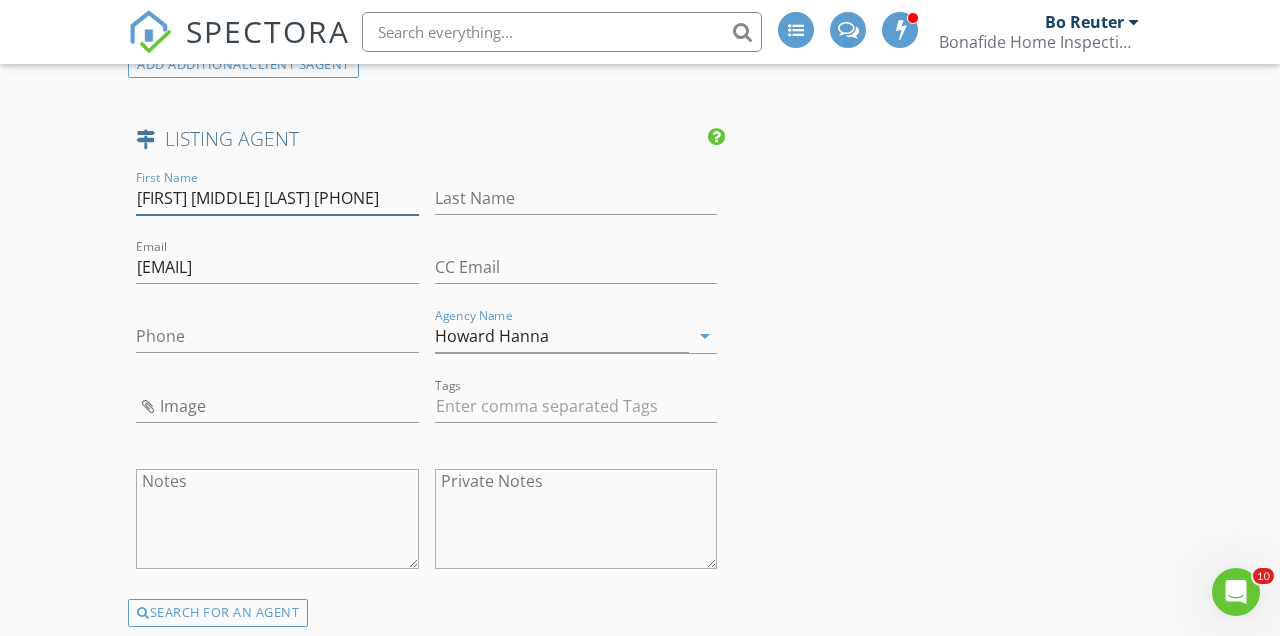 click on "Jennifer M Herron-Underwood 440-371-2862" at bounding box center [277, 198] 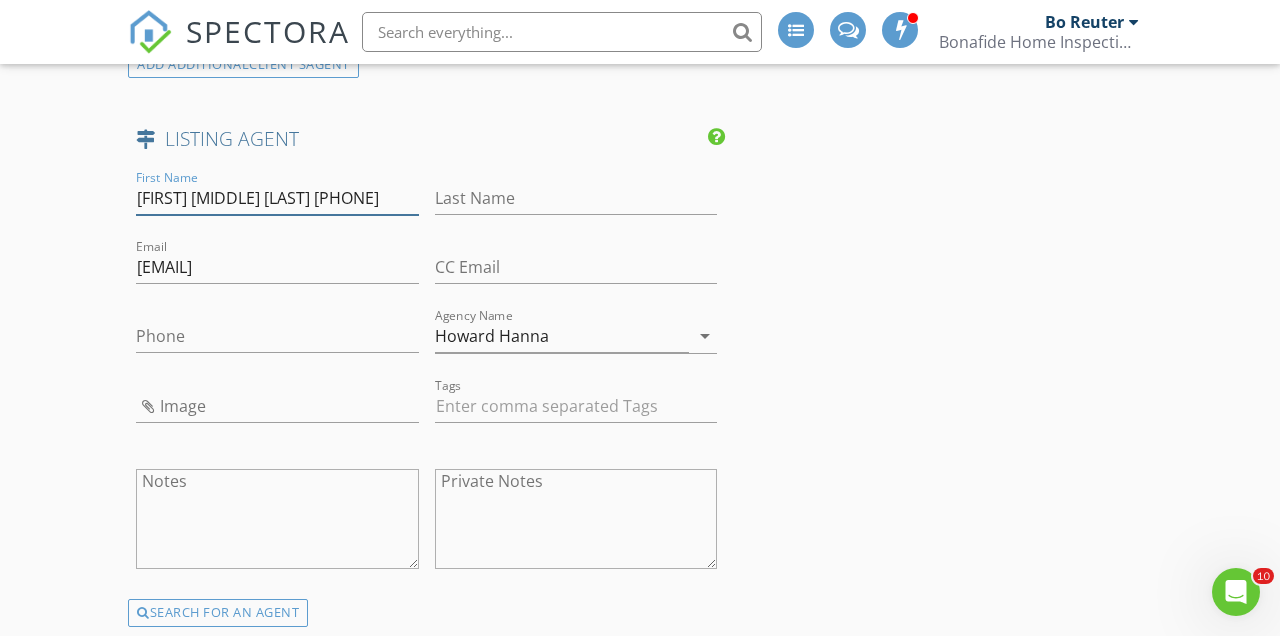scroll, scrollTop: 0, scrollLeft: 51, axis: horizontal 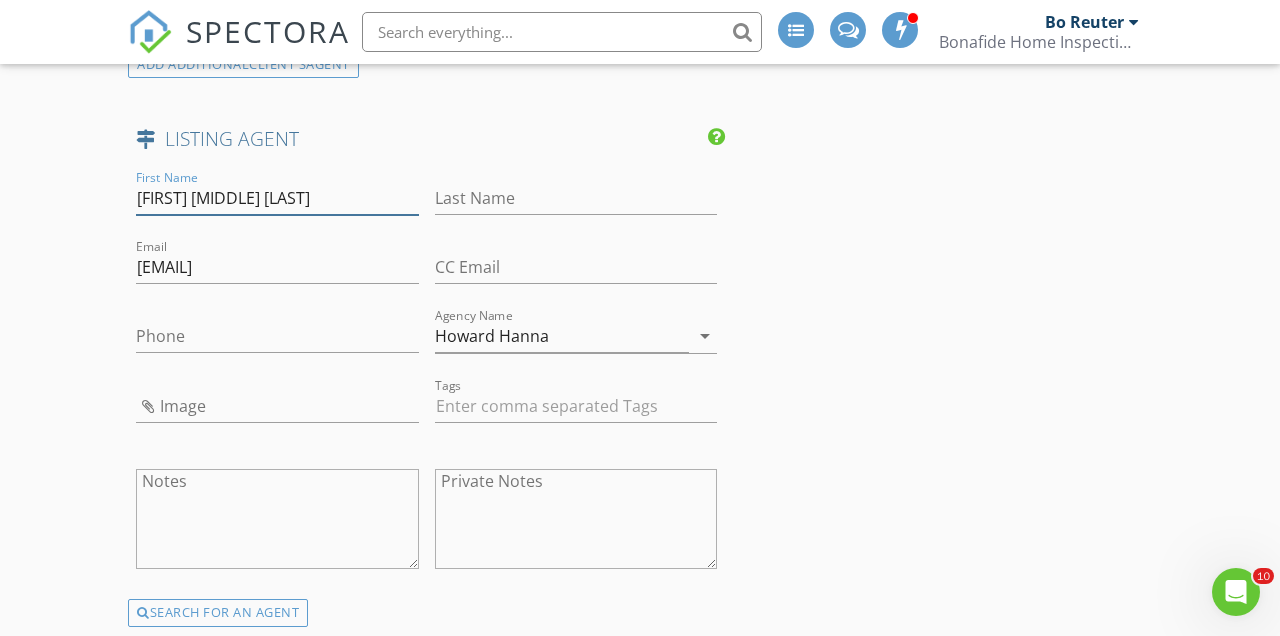 drag, startPoint x: 371, startPoint y: 197, endPoint x: 533, endPoint y: 209, distance: 162.44383 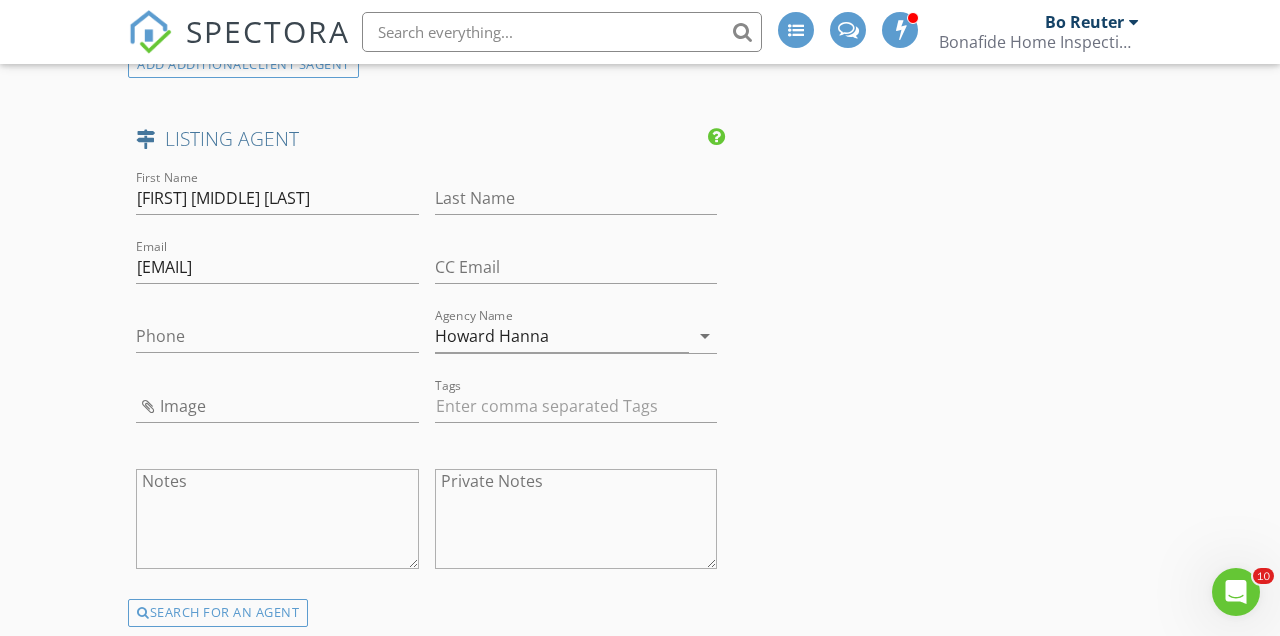 click on "New Inspection
INSPECTOR(S)
check_box_outline_blank   Bo Reuter     check_box   Dan Lewis   PRIMARY   Dan Lewis arrow_drop_down   check_box_outline_blank Dan Lewis specifically requested
Date/Time
08/05/2025 9:00 AM
Location
Address Search       Address 23002 Chandlers Ln   Unit 102   City Olmsted Falls   State OH   Zip 44138   County Cuyahoga     Square Feet 1232   Year Built 2020   Foundation arrow_drop_down     Dan Lewis     9.9 miles     (19 minutes)
client
check_box Enable Client CC email for this inspection   Client Search     check_box_outline_blank Client is a Company/Organization     First Name Erin   Last Name O'Leary   Email eeoleary9@gmail.com   CC Email   Phone 440-670-3760         Tags         Notes   Private Notes
ADD ADDITIONAL client
SERVICES" at bounding box center [640, -549] 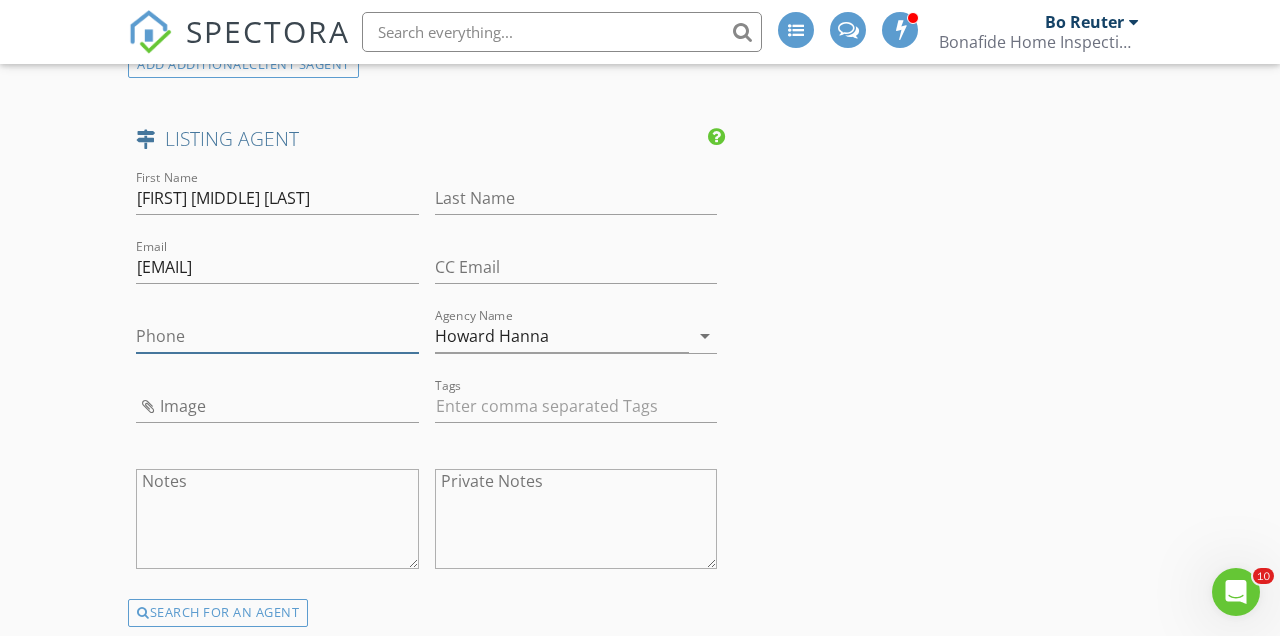 click on "Phone" at bounding box center (277, 336) 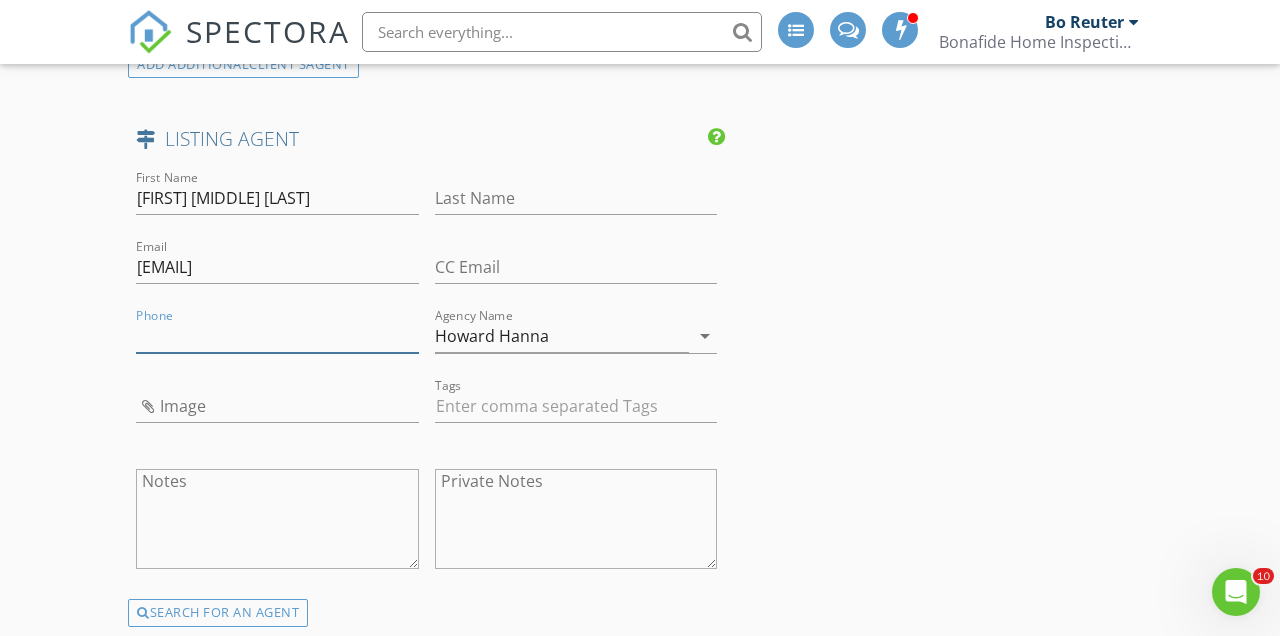 paste on "[PHONE]" 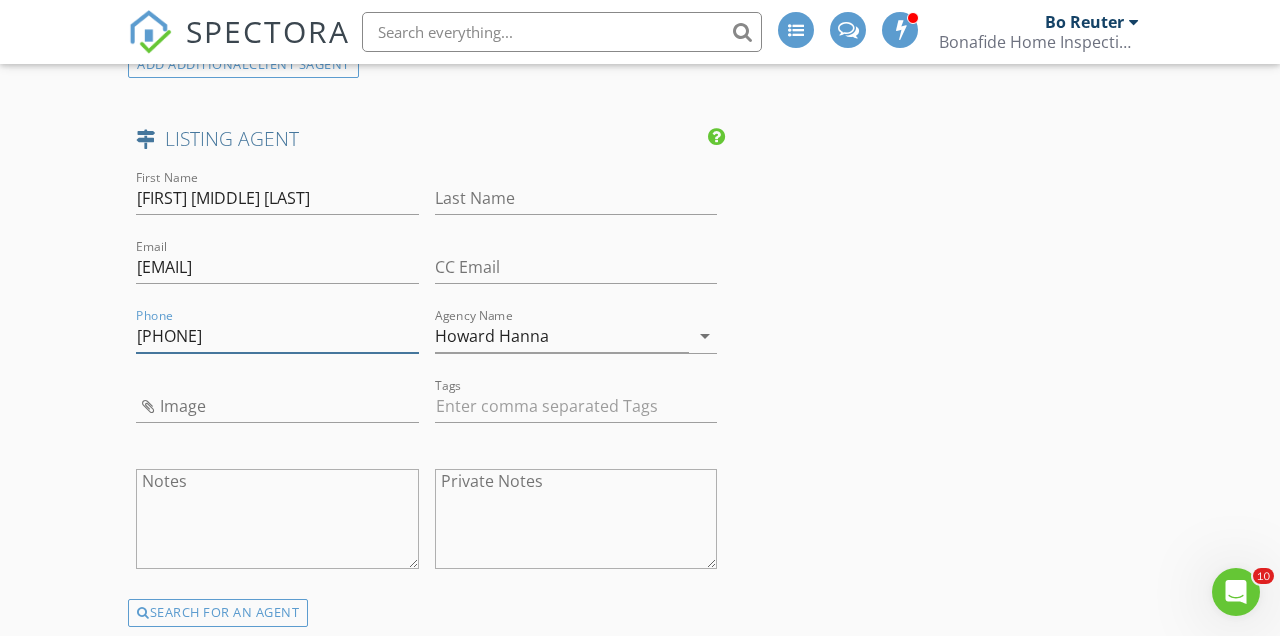 type on "[PHONE]" 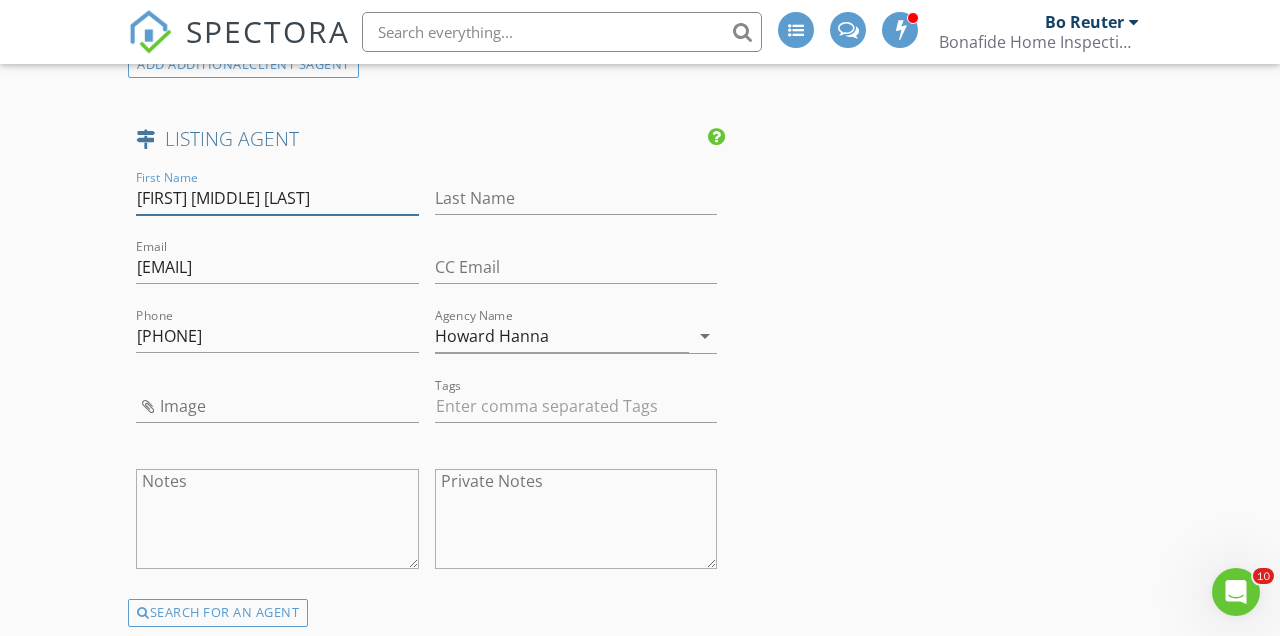 click on "Jennifer M Herron-Underwood" at bounding box center [277, 198] 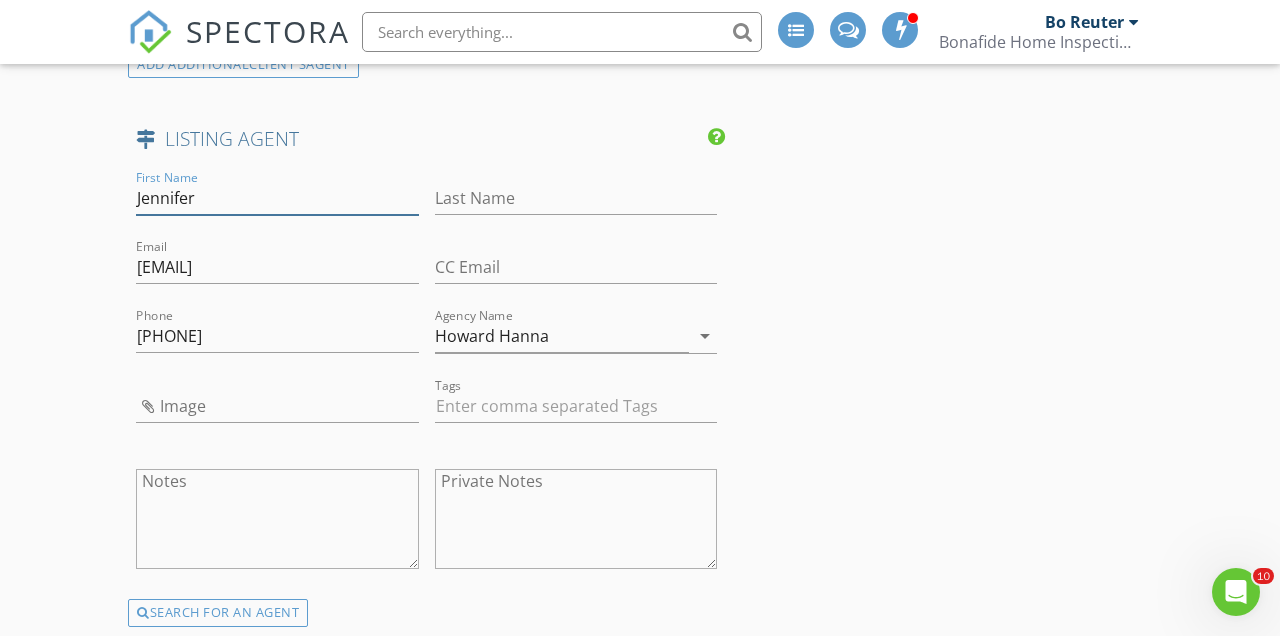 type on "Jennifer" 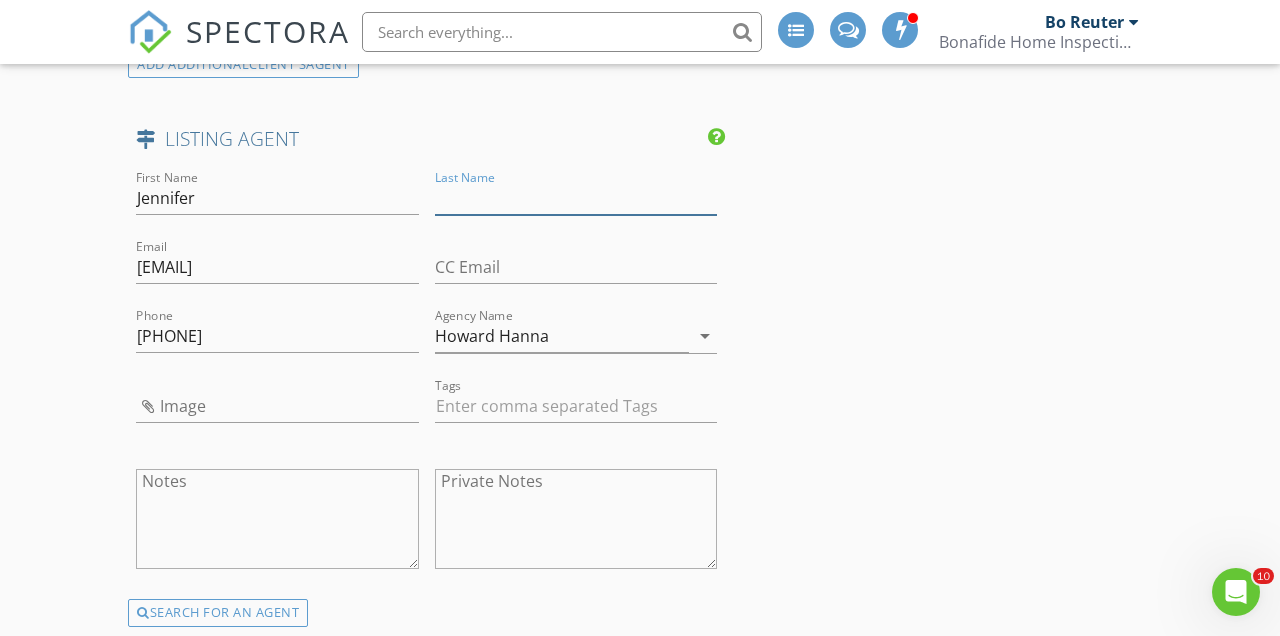 click on "Last Name" at bounding box center (576, 198) 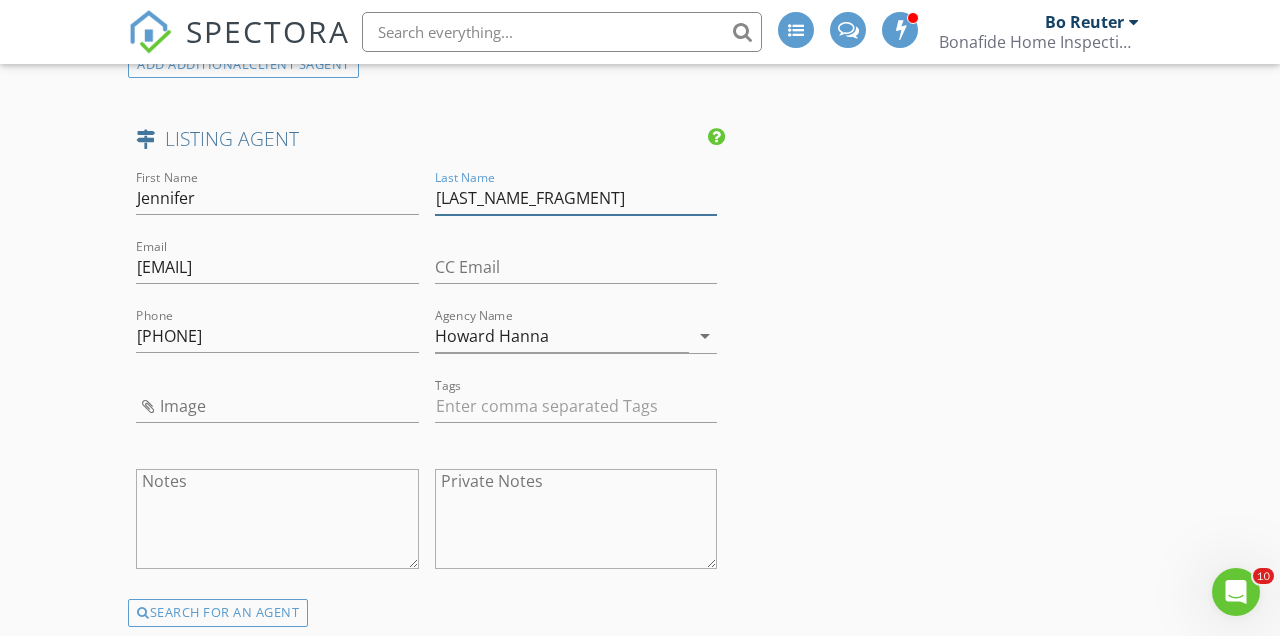 type on "Herron-Underwood" 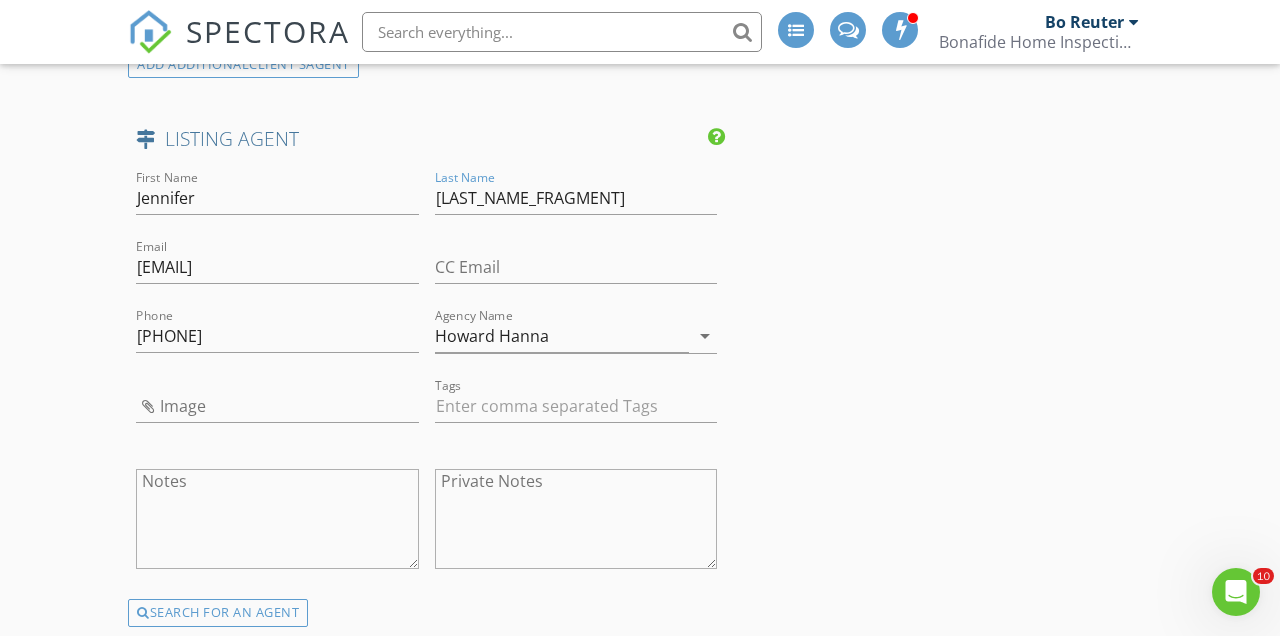 click on "INSPECTOR(S)
check_box_outline_blank   Bo Reuter     check_box   Dan Lewis   PRIMARY   Dan Lewis arrow_drop_down   check_box_outline_blank Dan Lewis specifically requested
Date/Time
08/05/2025 9:00 AM
Location
Address Search       Address 23002 Chandlers Ln   Unit 102   City Olmsted Falls   State OH   Zip 44138   County Cuyahoga     Square Feet 1232   Year Built 2020   Foundation arrow_drop_down     Dan Lewis     9.9 miles     (19 minutes)
client
check_box Enable Client CC email for this inspection   Client Search     check_box_outline_blank Client is a Company/Organization     First Name Erin   Last Name O'Leary   Email eeoleary9@gmail.com   CC Email   Phone 440-670-3760         Tags         Notes   Private Notes
ADD ADDITIONAL client
SERVICES
check_box_outline_blank" at bounding box center [640, -514] 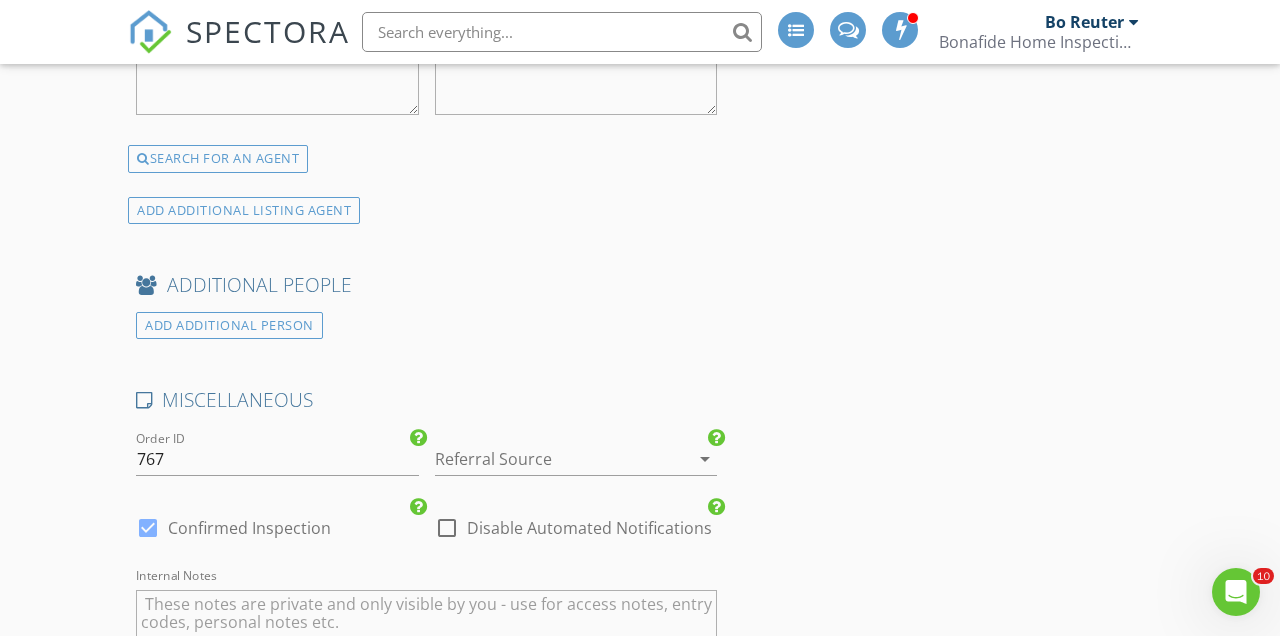 scroll, scrollTop: 3429, scrollLeft: 0, axis: vertical 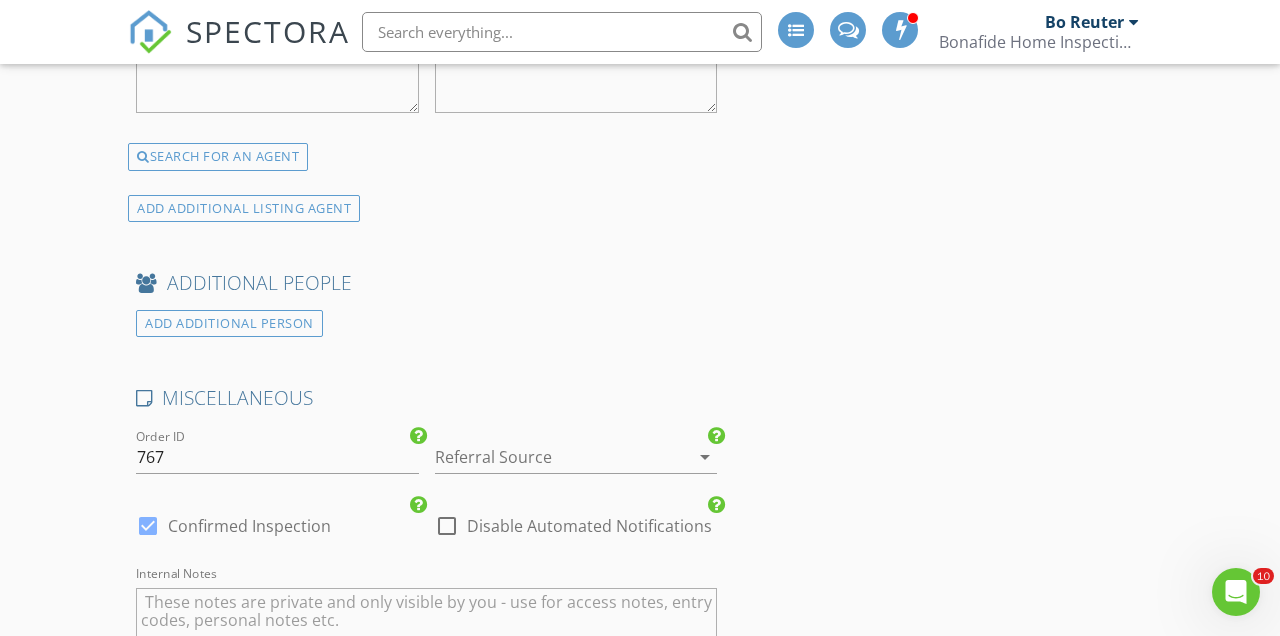 click at bounding box center [548, 457] 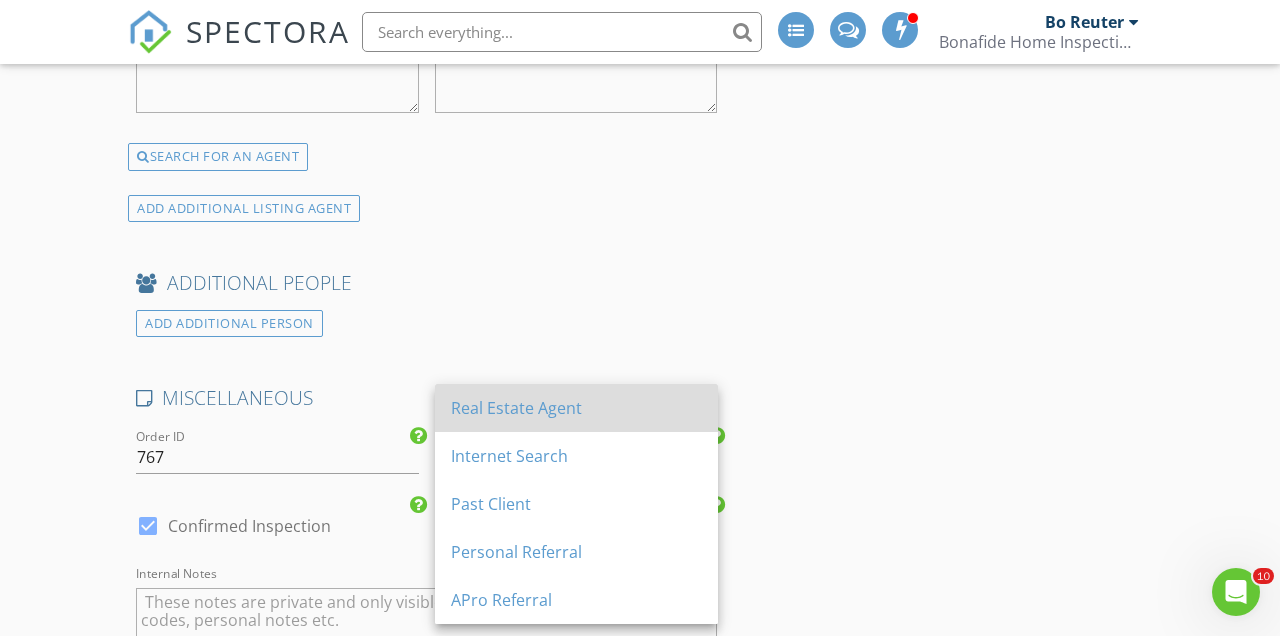 click on "Real Estate Agent" at bounding box center (576, 408) 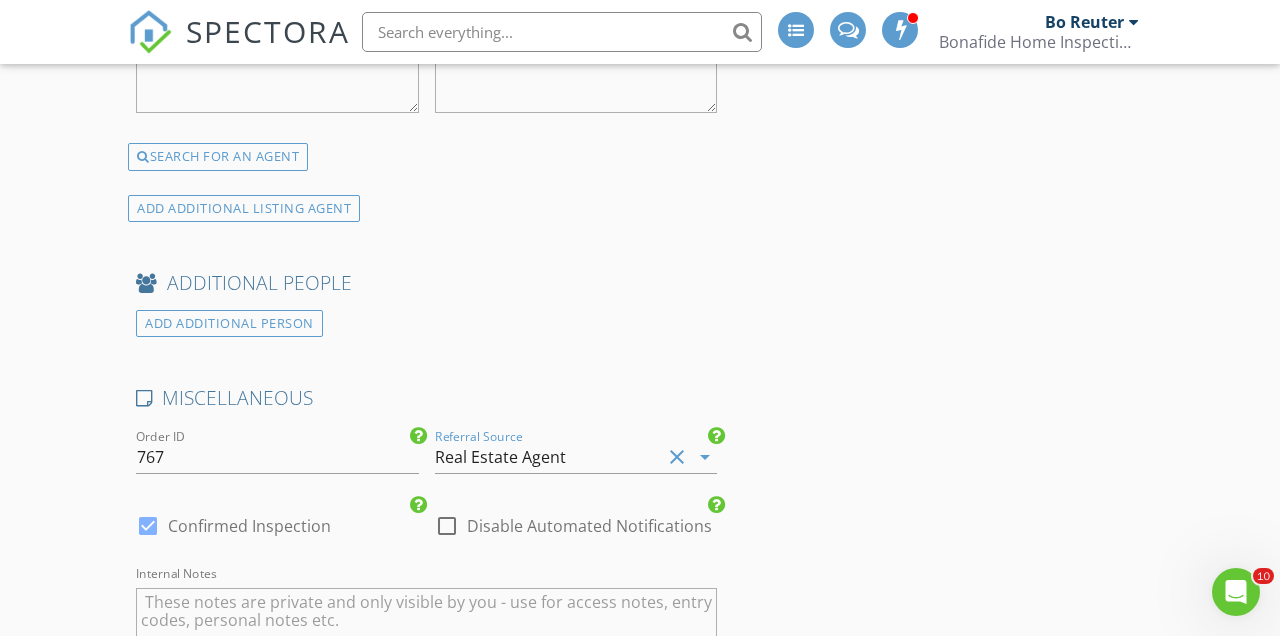 click on "Referral Source Real Estate Agent clear arrow_drop_down" at bounding box center (576, 459) 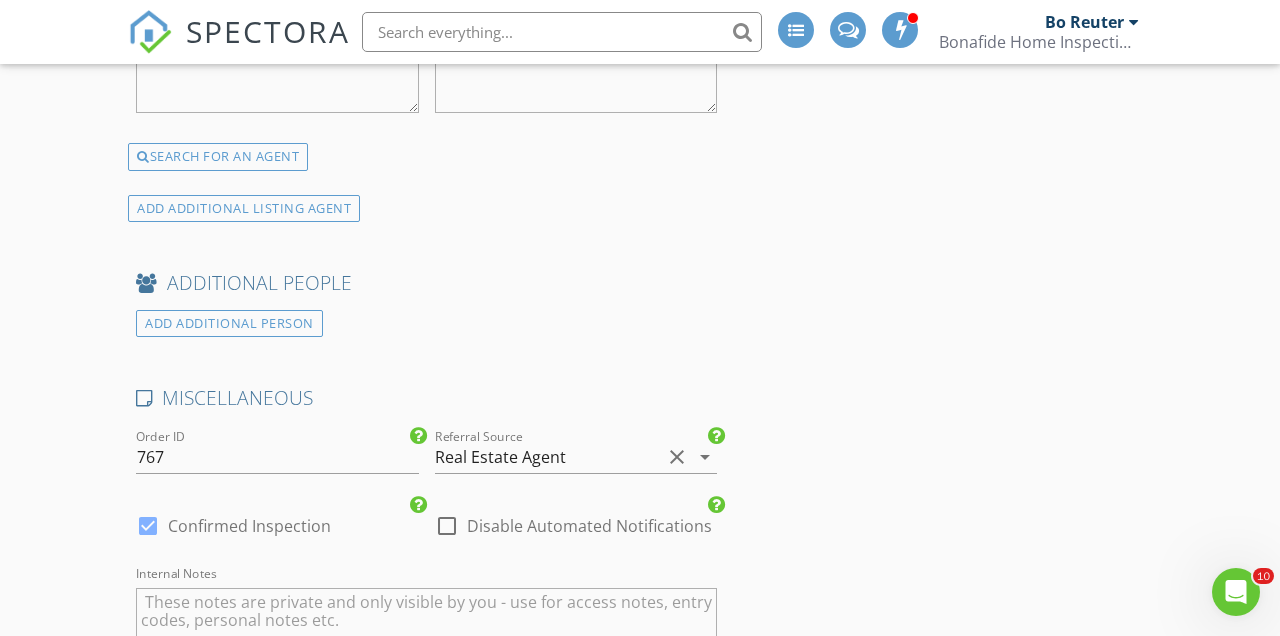 click on "Real Estate Agent" at bounding box center (500, 457) 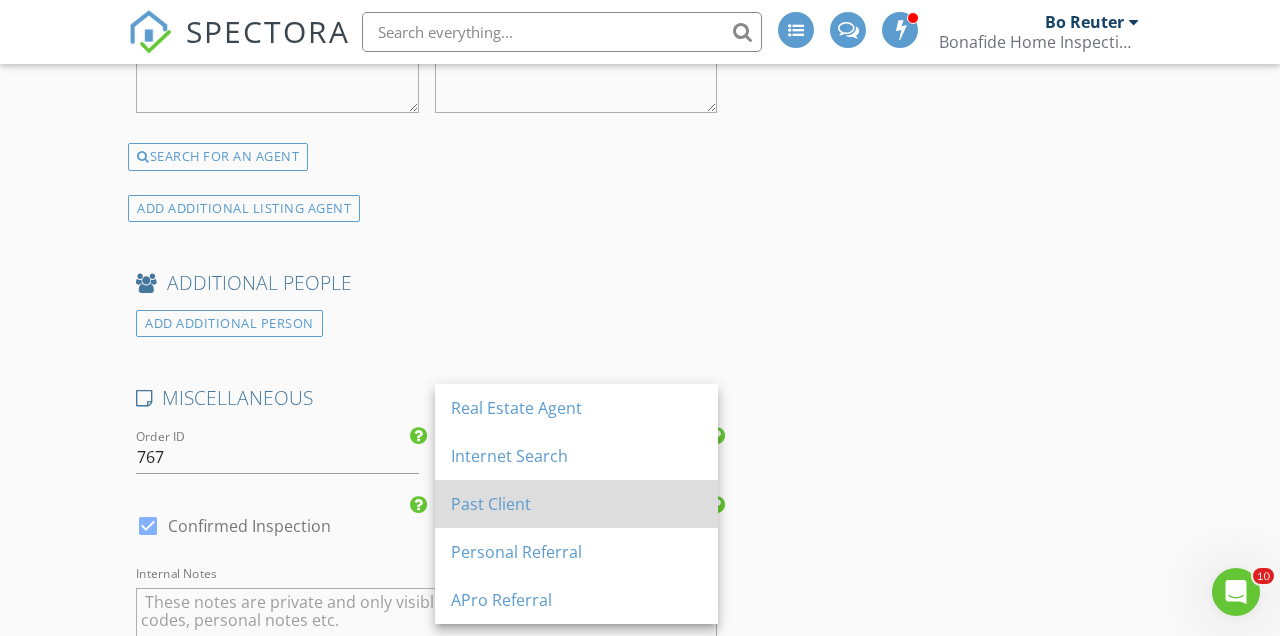 click on "Past Client" at bounding box center (576, 504) 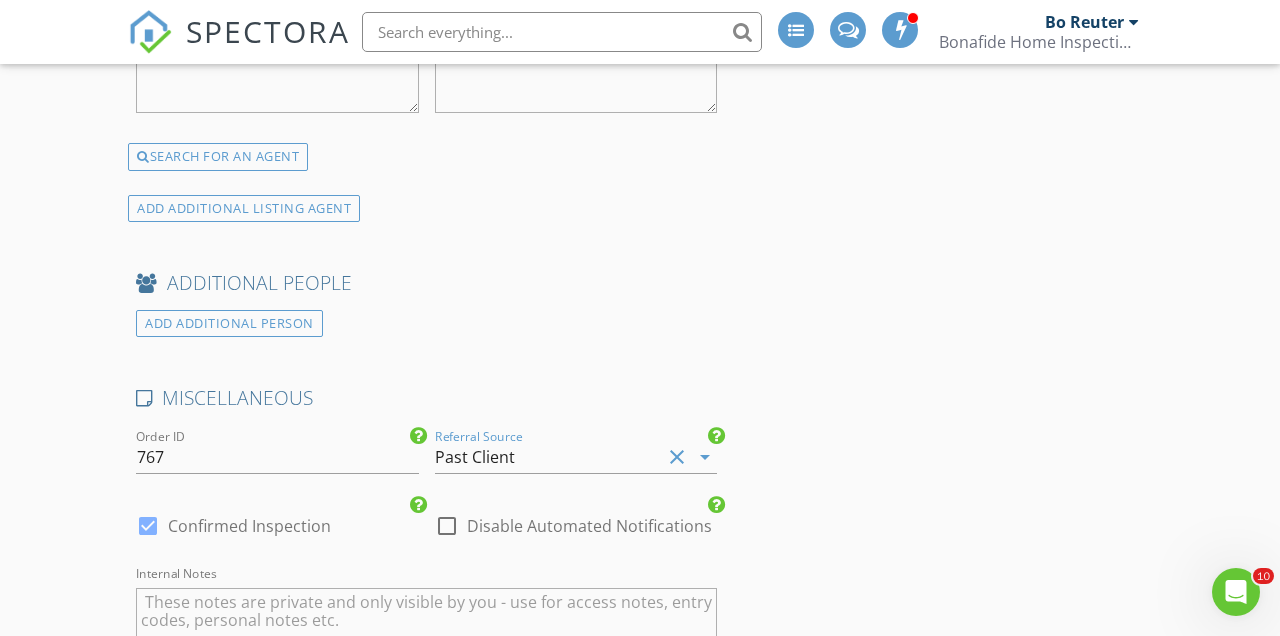 click on "New Inspection
INSPECTOR(S)
check_box_outline_blank   Bo Reuter     check_box   Dan Lewis   PRIMARY   Dan Lewis arrow_drop_down   check_box_outline_blank Dan Lewis specifically requested
Date/Time
08/05/2025 9:00 AM
Location
Address Search       Address 23002 Chandlers Ln   Unit 102   City Olmsted Falls   State OH   Zip 44138   County Cuyahoga     Square Feet 1232   Year Built 2020   Foundation arrow_drop_down     Dan Lewis     9.9 miles     (19 minutes)
client
check_box Enable Client CC email for this inspection   Client Search     check_box_outline_blank Client is a Company/Organization     First Name Erin   Last Name O'Leary   Email eeoleary9@gmail.com   CC Email   Phone 440-670-3760         Tags         Notes   Private Notes
ADD ADDITIONAL client
SERVICES" at bounding box center (640, -1005) 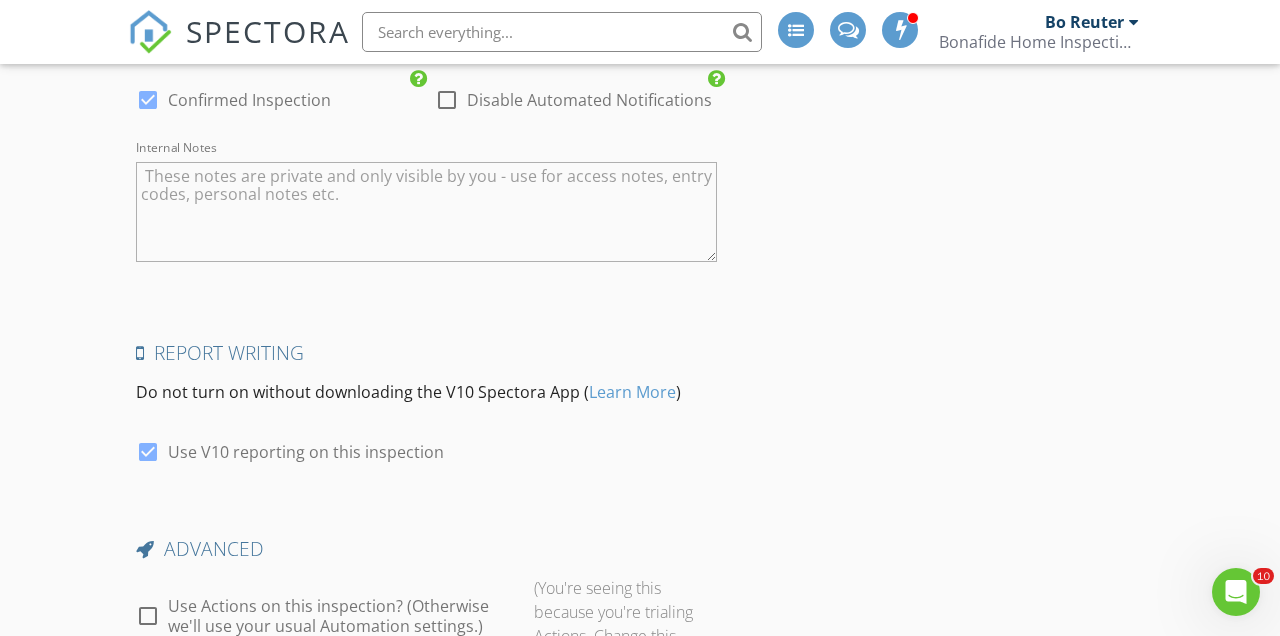 scroll, scrollTop: 3908, scrollLeft: 0, axis: vertical 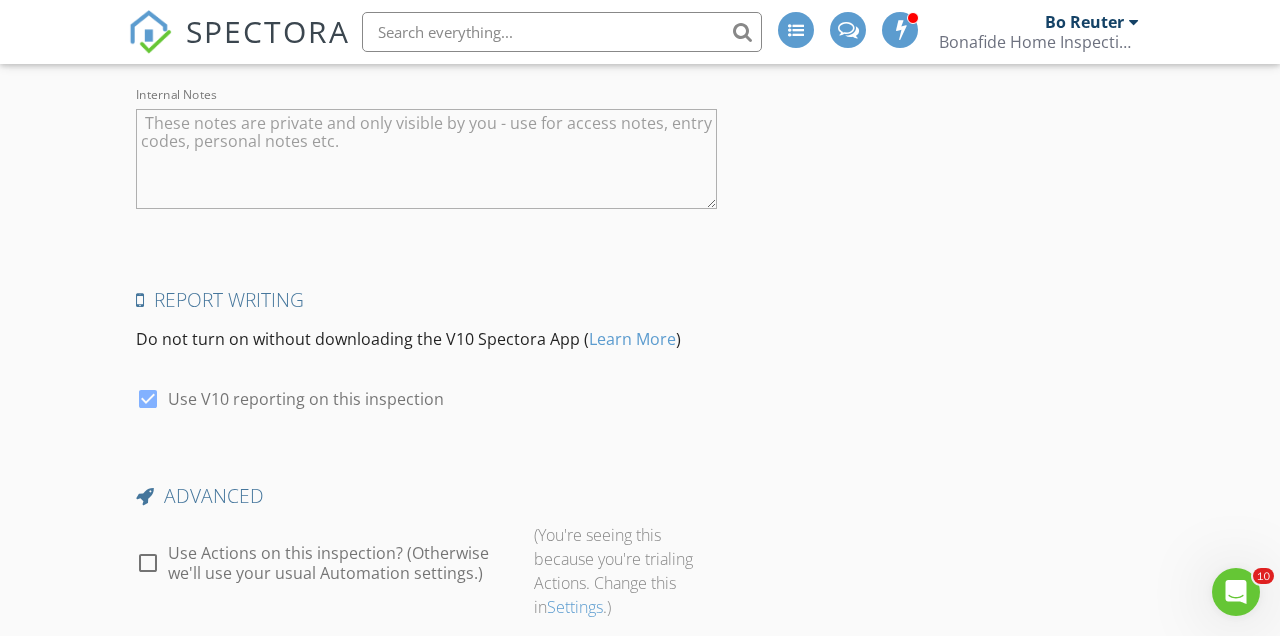 click at bounding box center [148, 563] 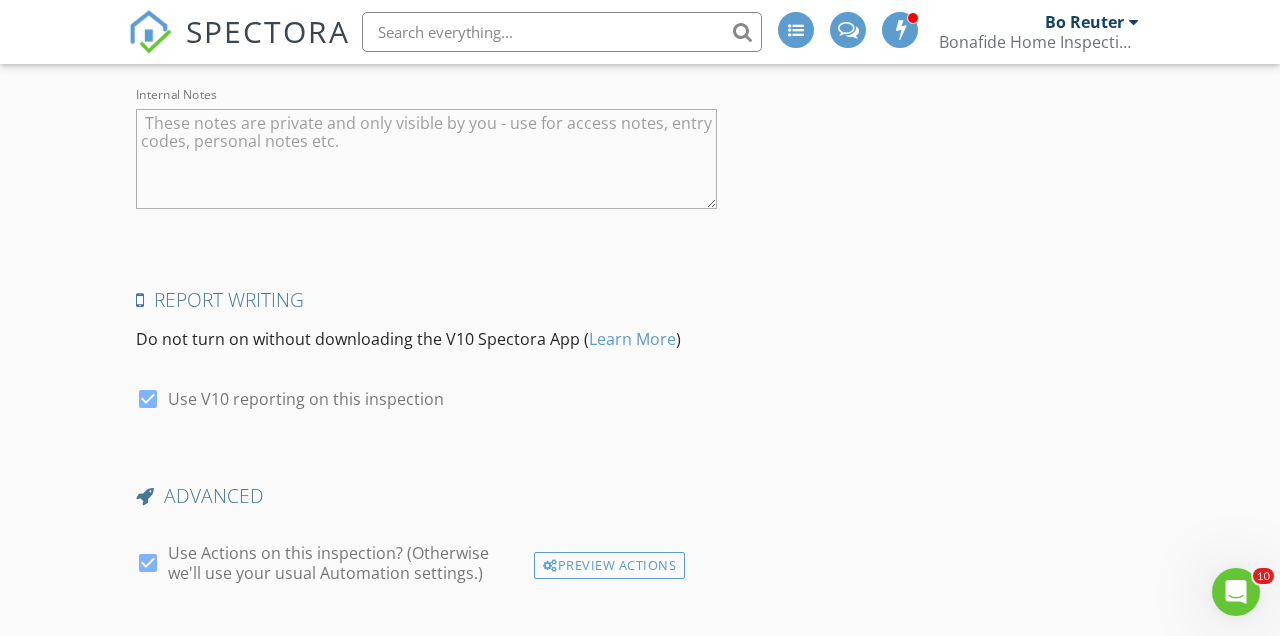 click on "New Inspection
INSPECTOR(S)
check_box_outline_blank   Bo Reuter     check_box   Dan Lewis   PRIMARY   Dan Lewis arrow_drop_down   check_box_outline_blank Dan Lewis specifically requested
Date/Time
08/05/2025 9:00 AM
Location
Address Search       Address 23002 Chandlers Ln   Unit 102   City Olmsted Falls   State OH   Zip 44138   County Cuyahoga     Square Feet 1232   Year Built 2020   Foundation arrow_drop_down     Dan Lewis     9.9 miles     (19 minutes)
client
check_box Enable Client CC email for this inspection   Client Search     check_box_outline_blank Client is a Company/Organization     First Name Erin   Last Name O'Leary   Email eeoleary9@gmail.com   CC Email   Phone 440-670-3760         Tags         Notes   Private Notes
ADD ADDITIONAL client
SERVICES" at bounding box center (640, -1490) 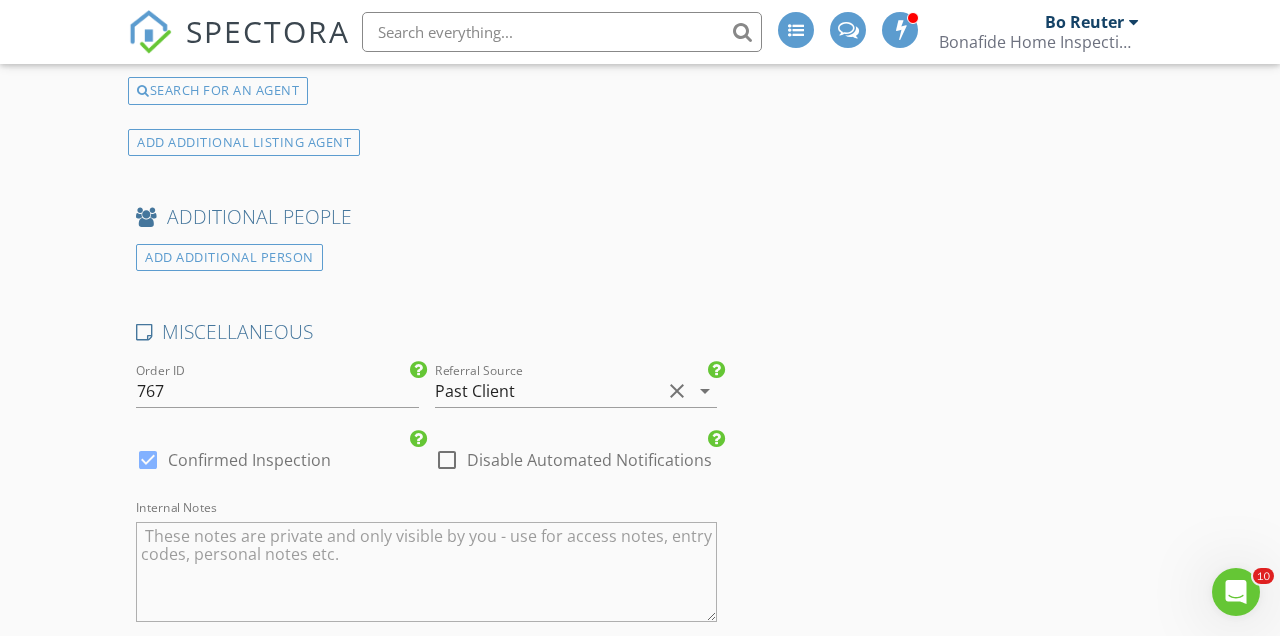 scroll, scrollTop: 4043, scrollLeft: 0, axis: vertical 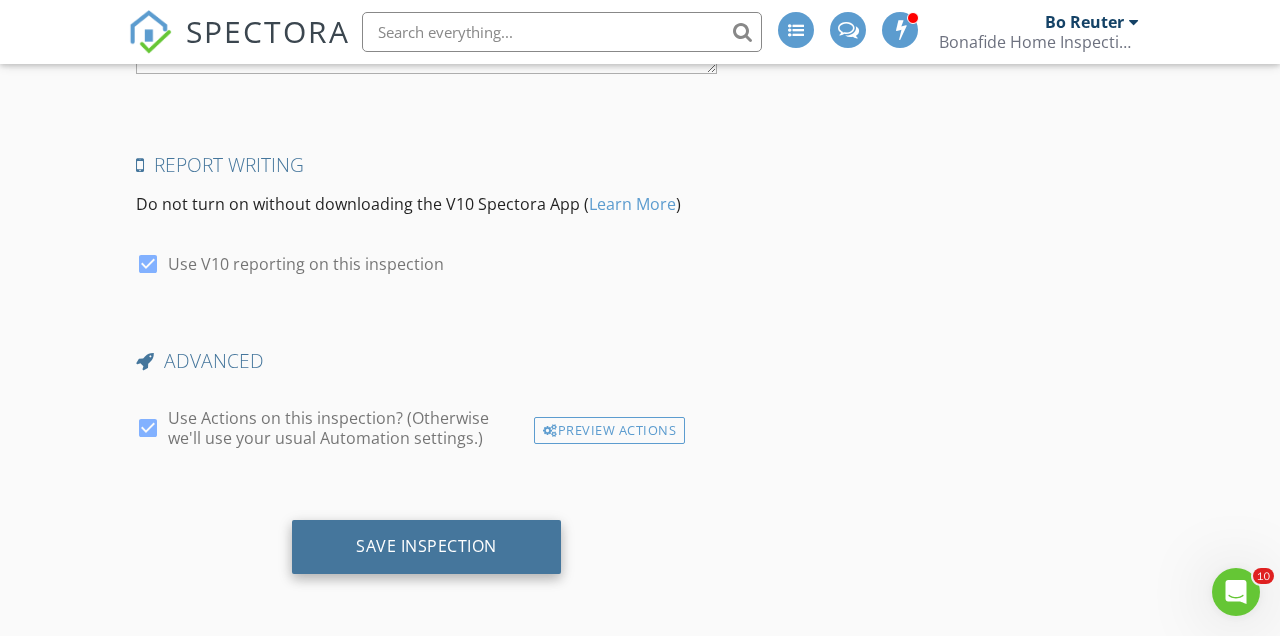 click on "Save Inspection" at bounding box center [426, 546] 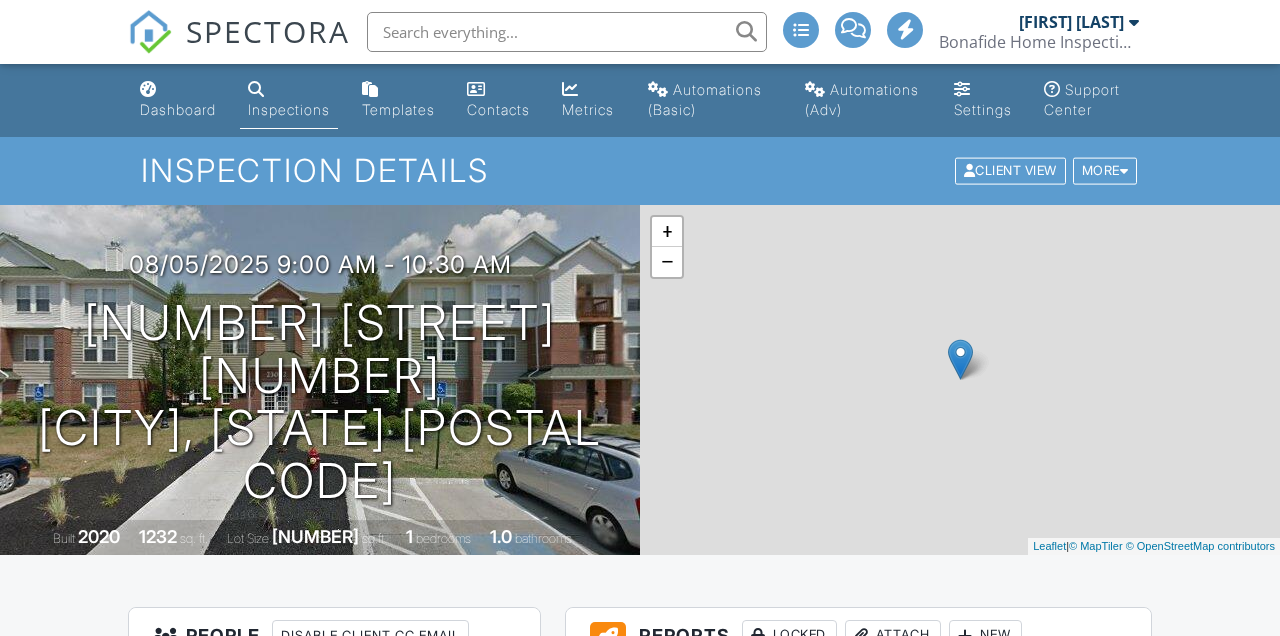 scroll, scrollTop: 0, scrollLeft: 0, axis: both 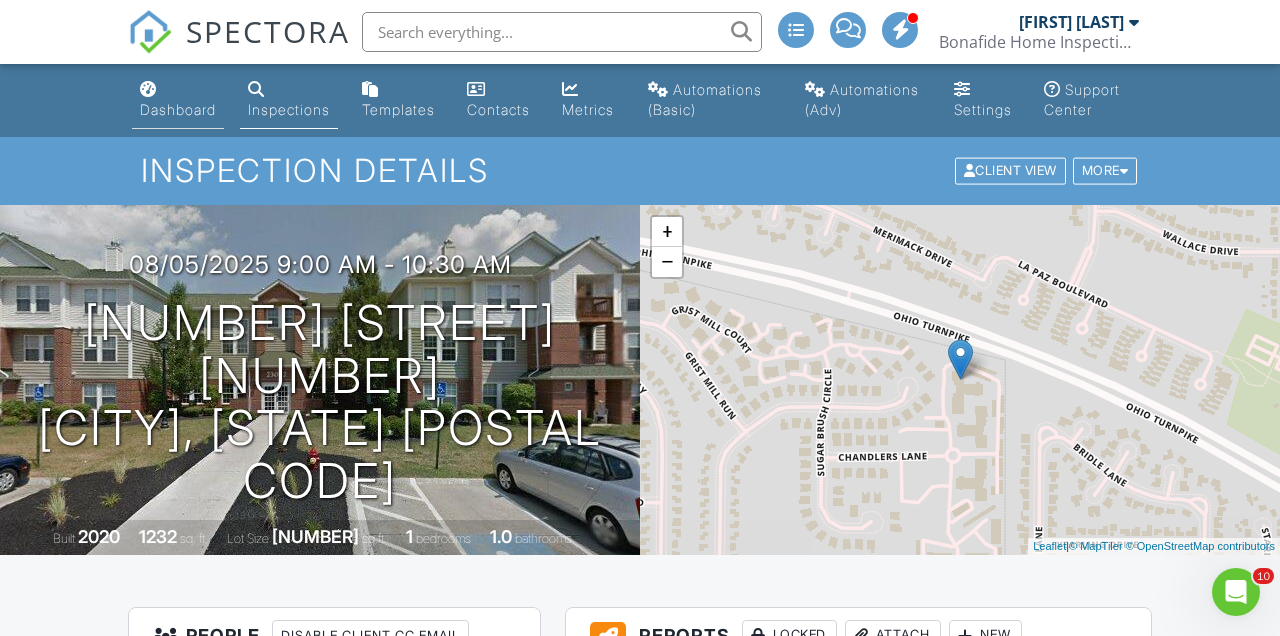 click on "Dashboard" at bounding box center (178, 100) 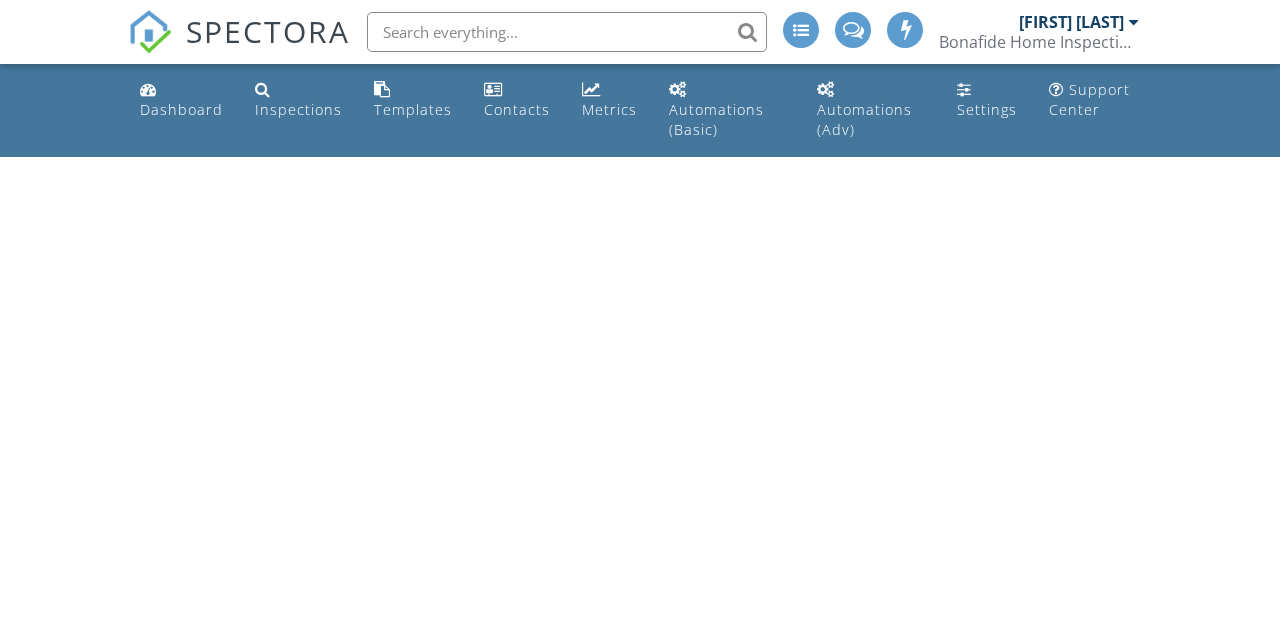 scroll, scrollTop: 0, scrollLeft: 0, axis: both 